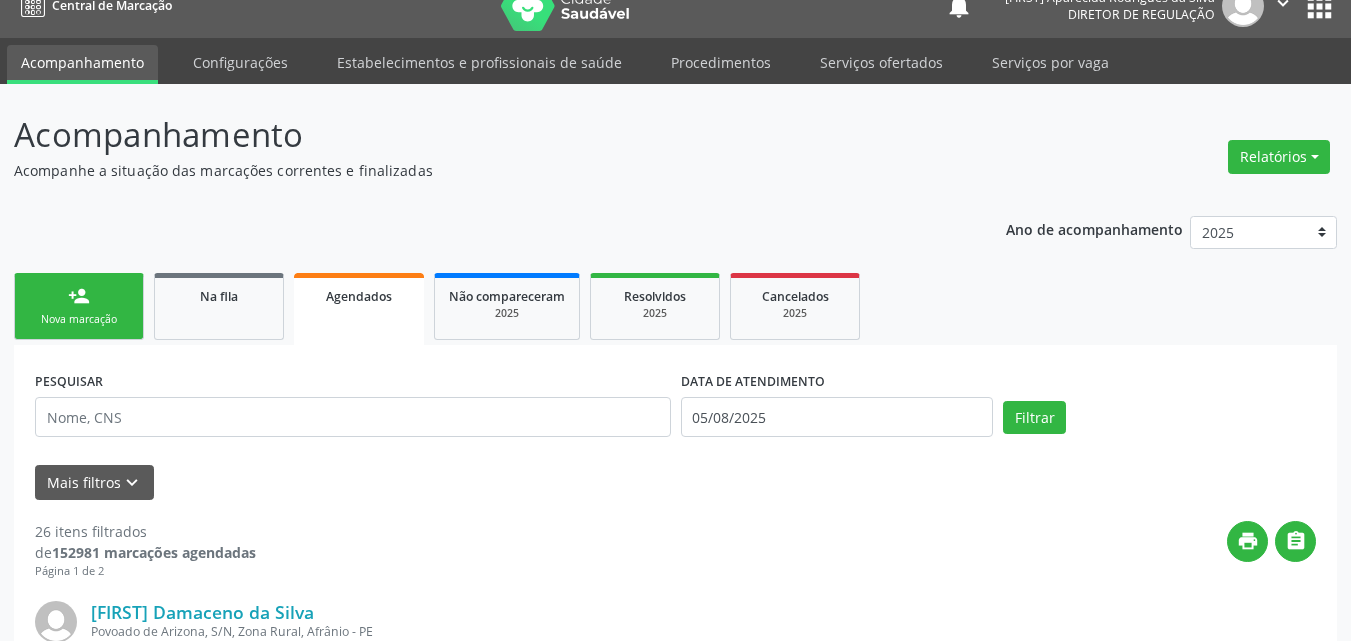scroll, scrollTop: 126, scrollLeft: 0, axis: vertical 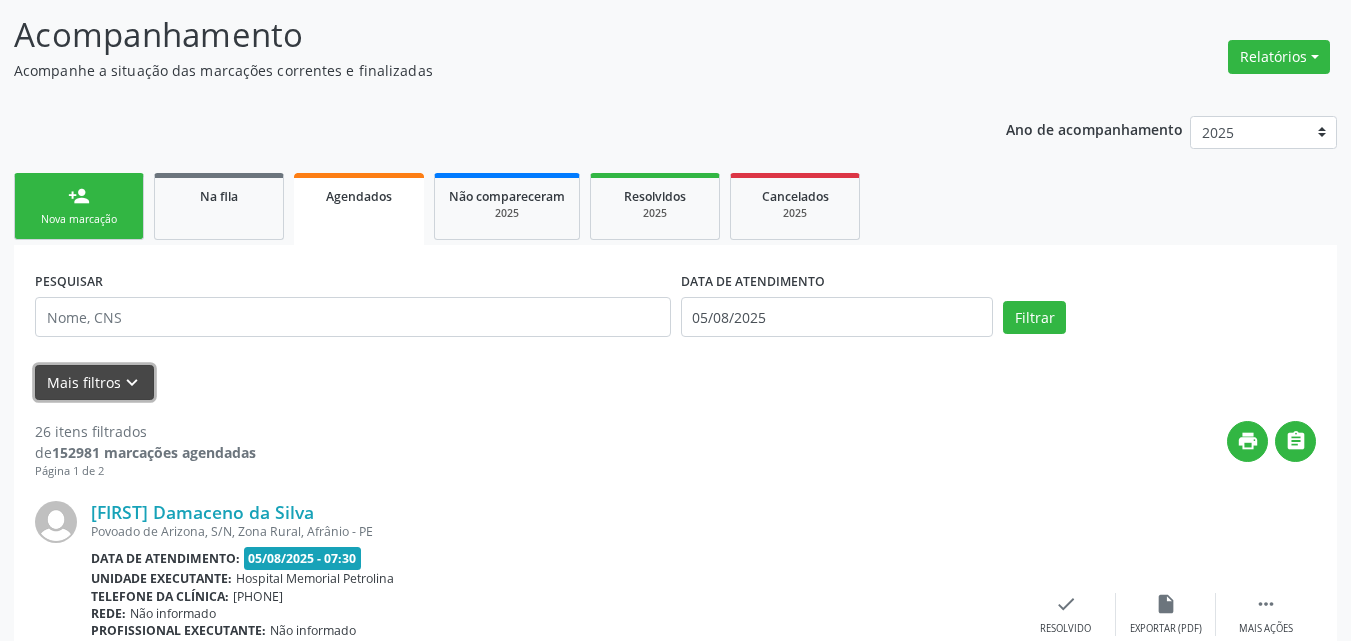click on "keyboard_arrow_down" at bounding box center (132, 383) 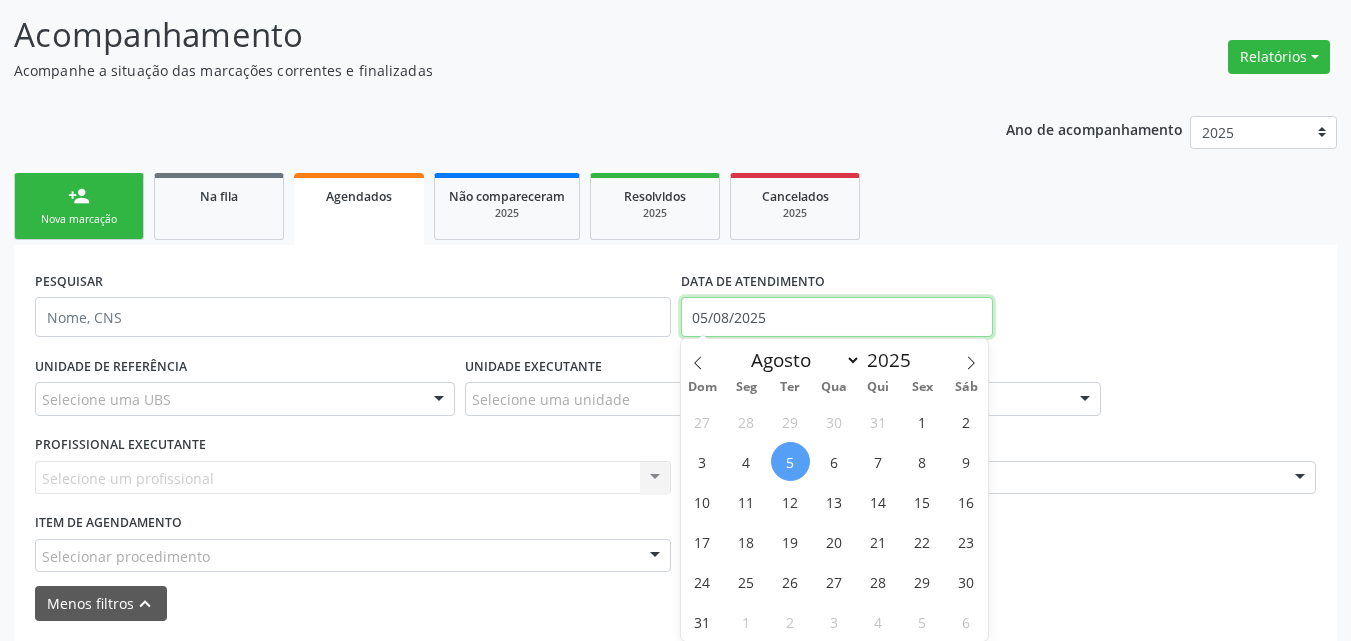 click on "05/08/2025" at bounding box center [837, 317] 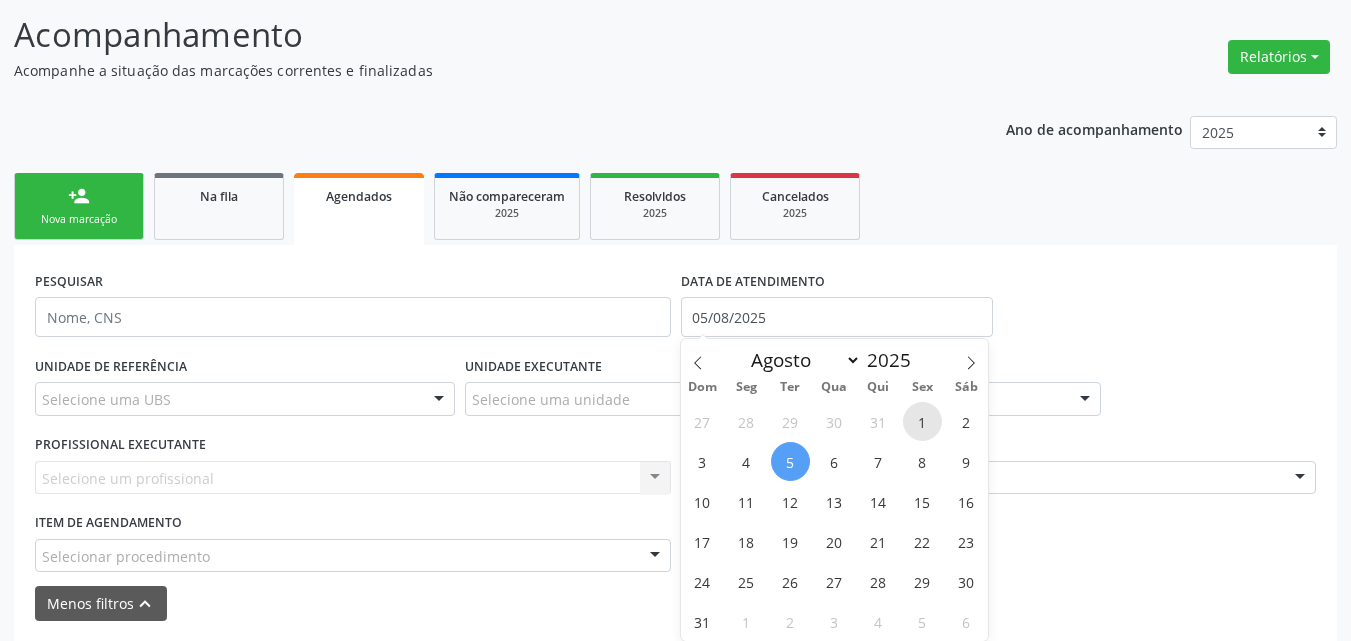 click on "1" at bounding box center [922, 421] 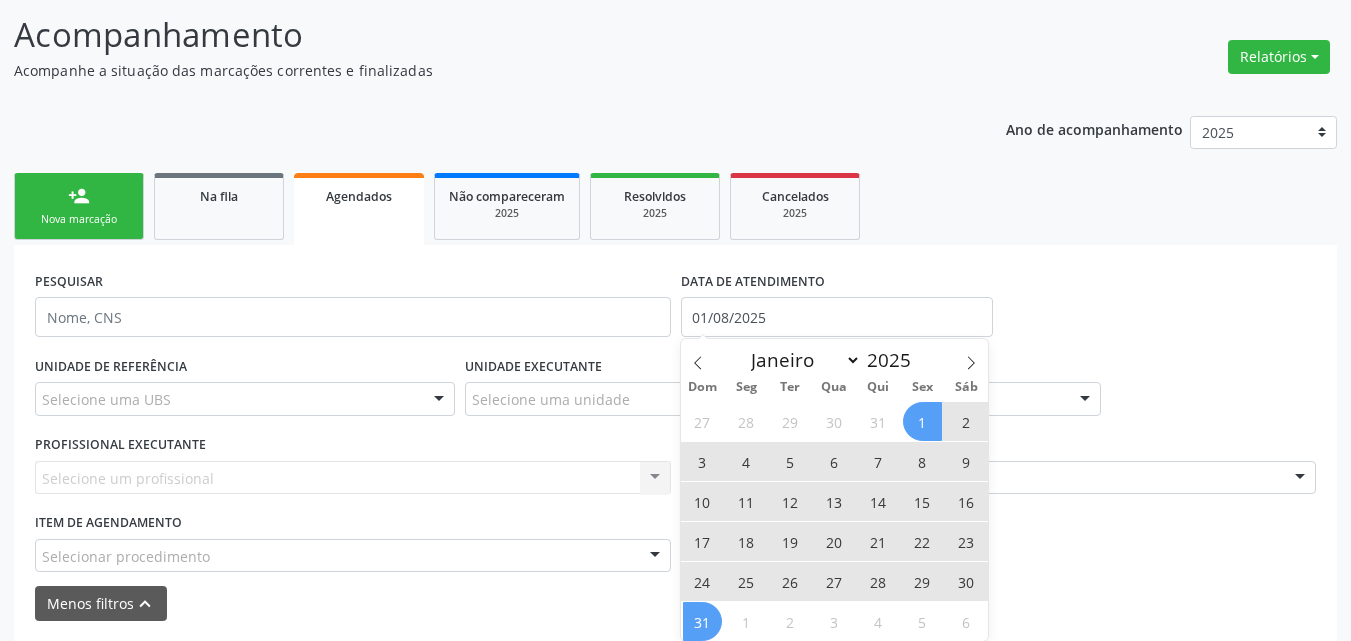 click on "31" at bounding box center (702, 621) 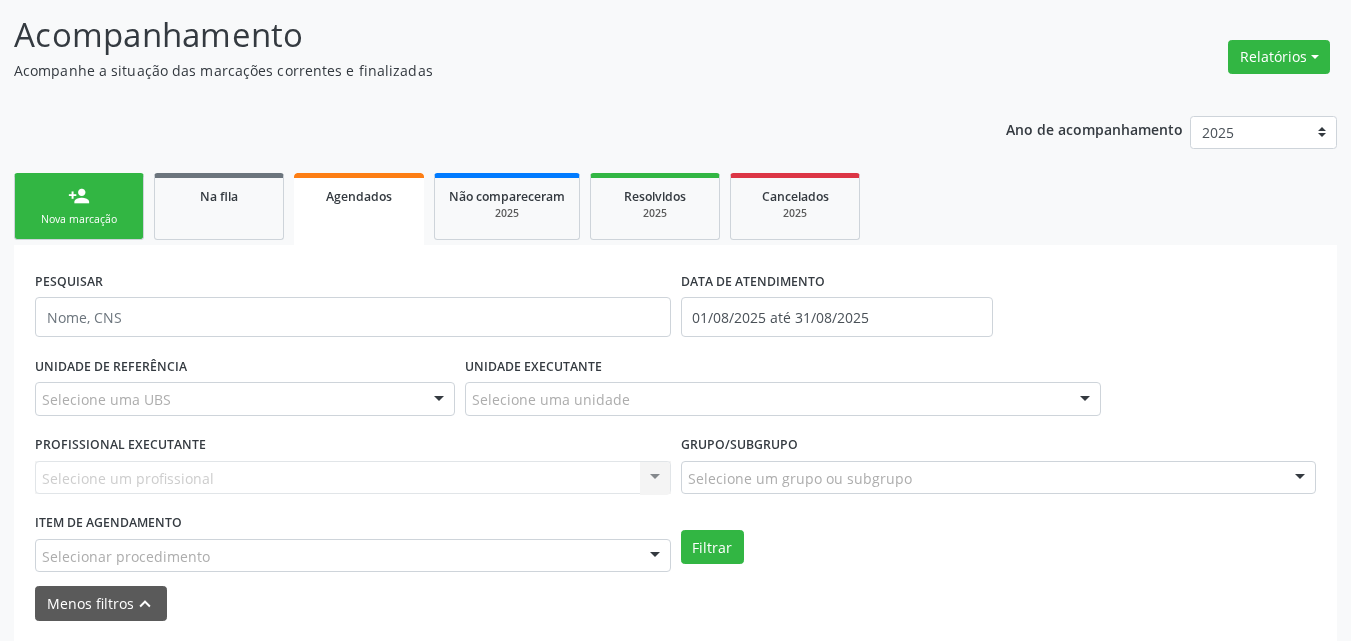click on "Selecionar procedimento" at bounding box center (353, 556) 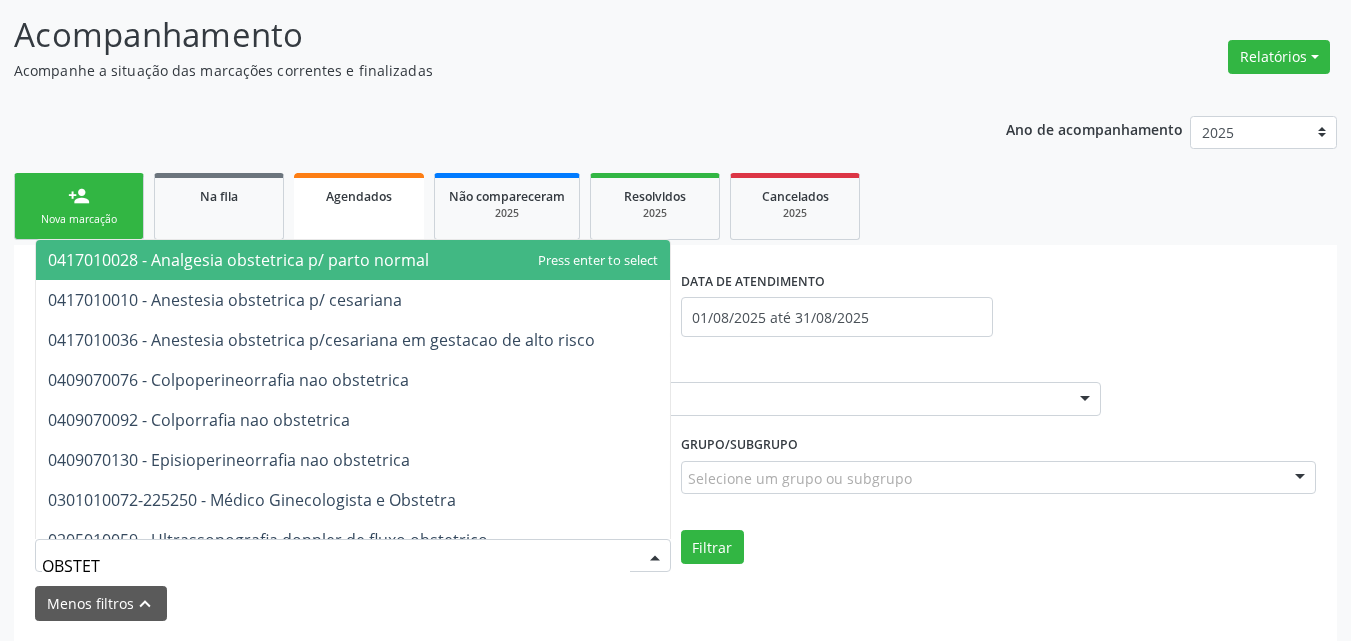 type on "OBSTETR" 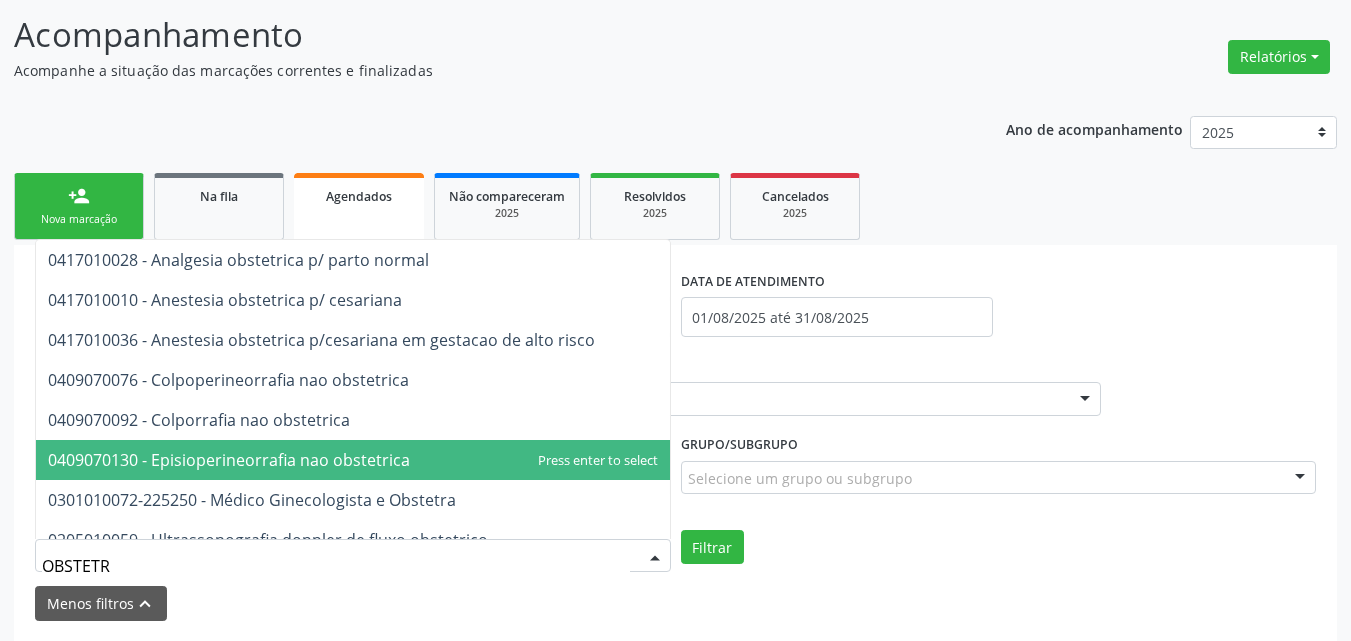 scroll, scrollTop: 100, scrollLeft: 0, axis: vertical 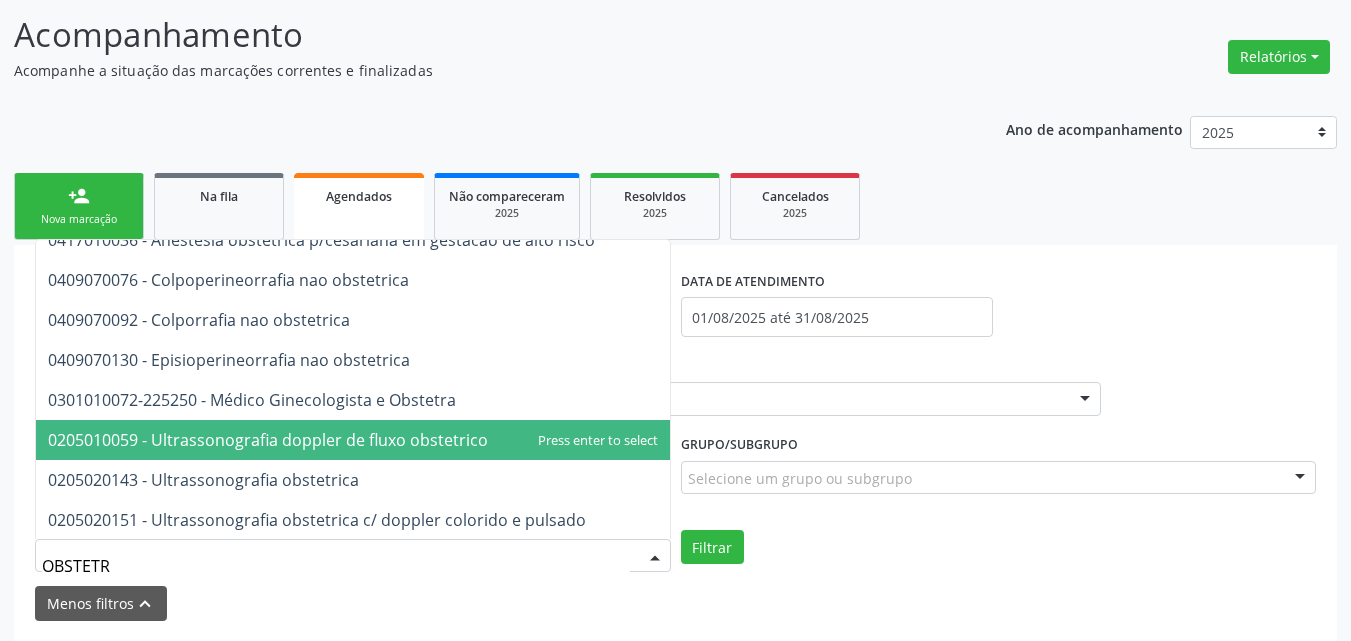click on "0205010059 - Ultrassonografia doppler de fluxo obstetrico" at bounding box center [268, 440] 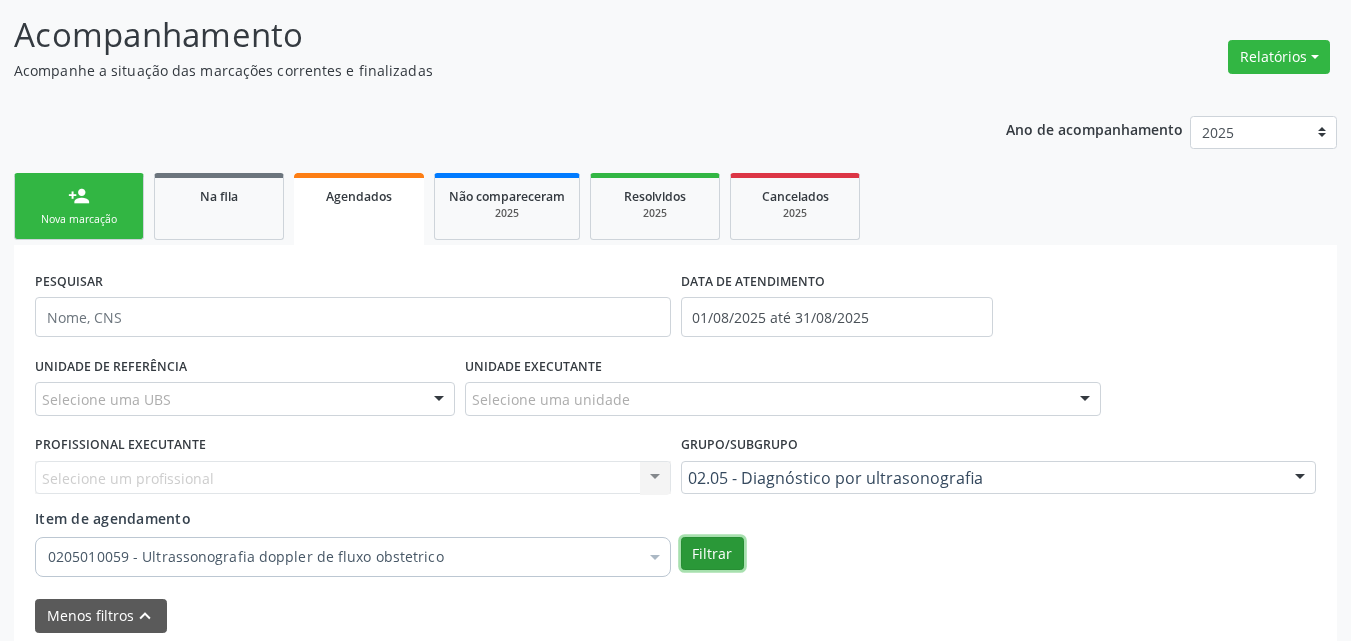 click on "Filtrar" at bounding box center (712, 554) 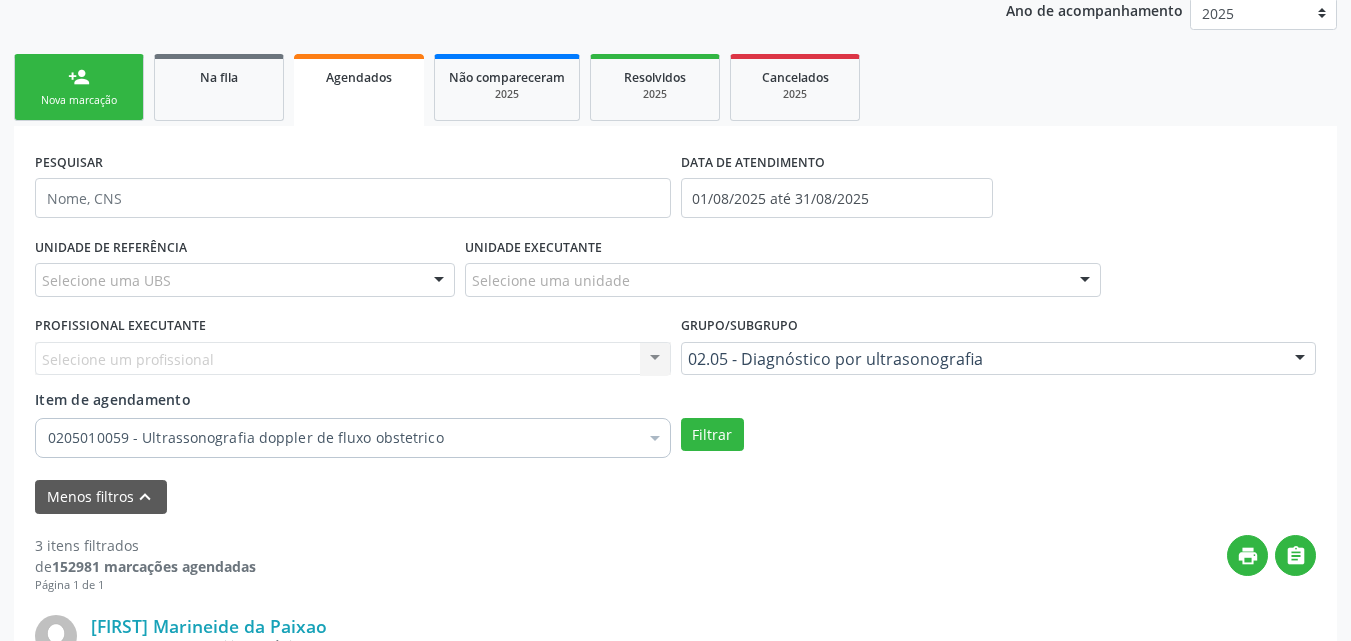 scroll, scrollTop: 145, scrollLeft: 0, axis: vertical 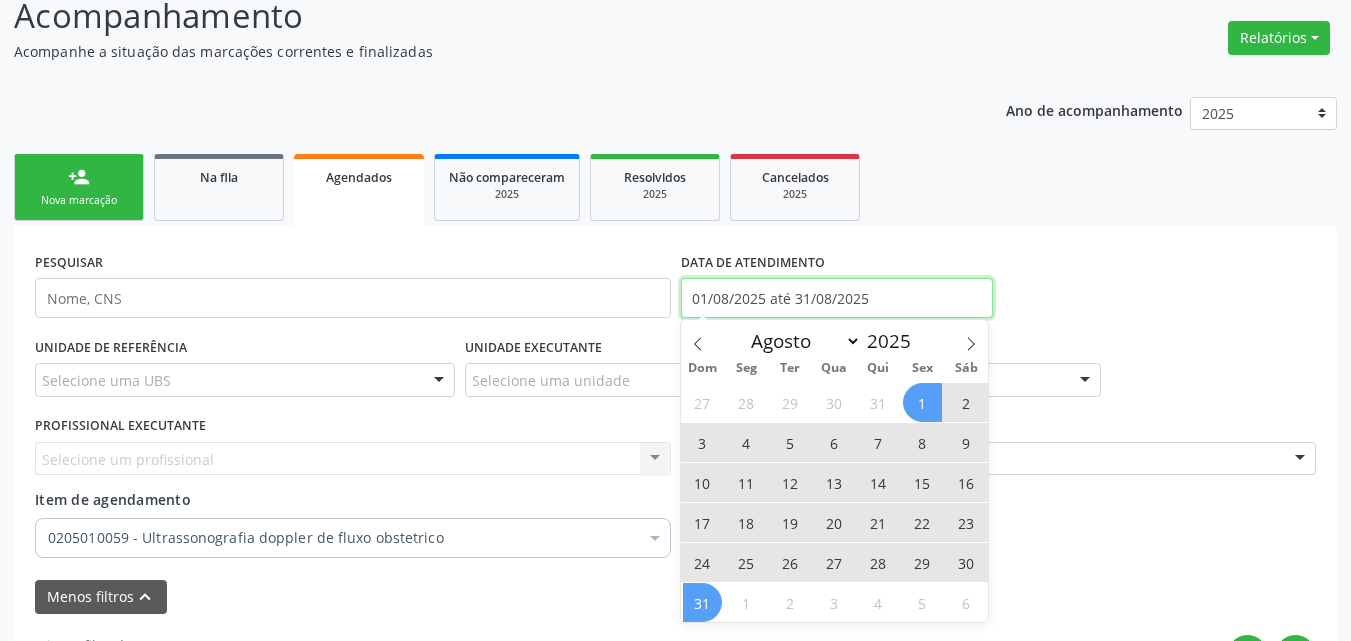 click on "01/08/2025 até 31/08/2025" at bounding box center (837, 298) 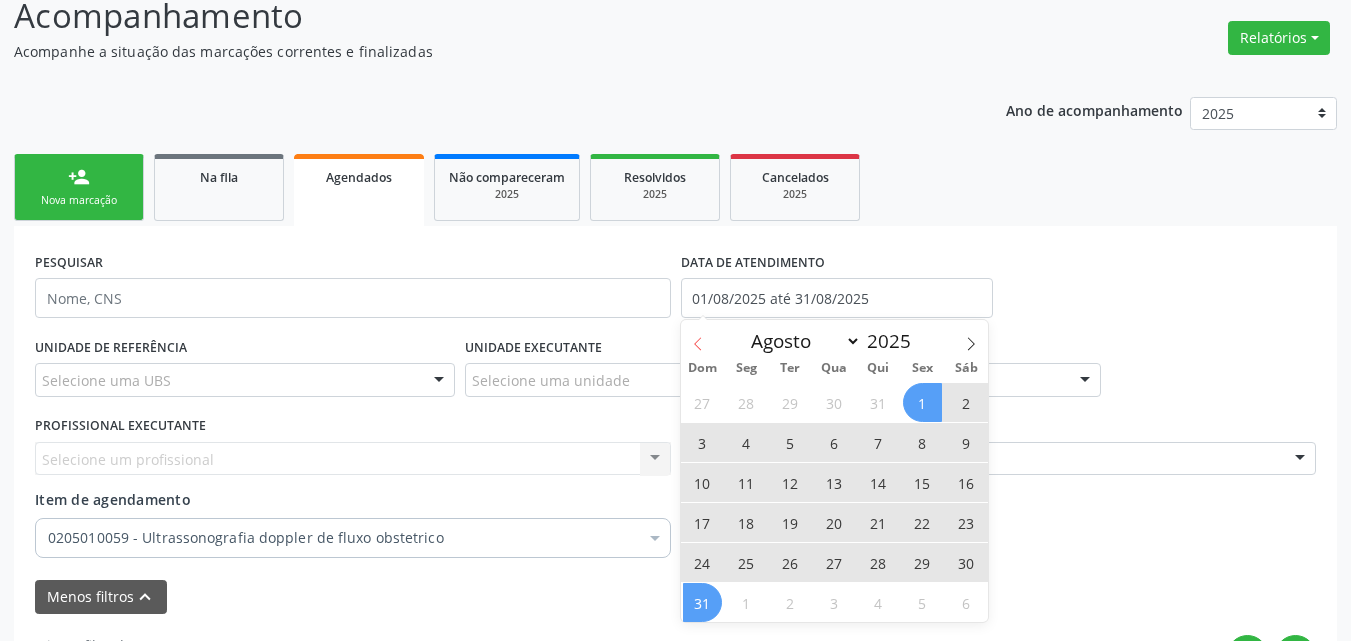 click 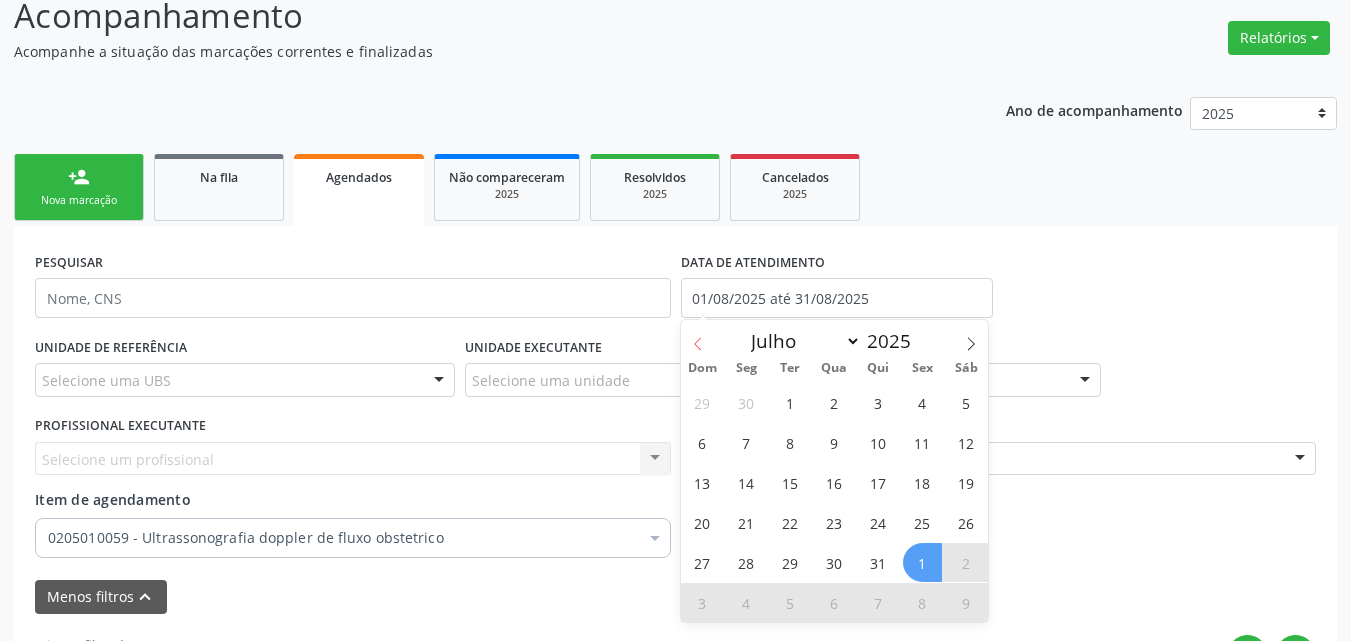 click 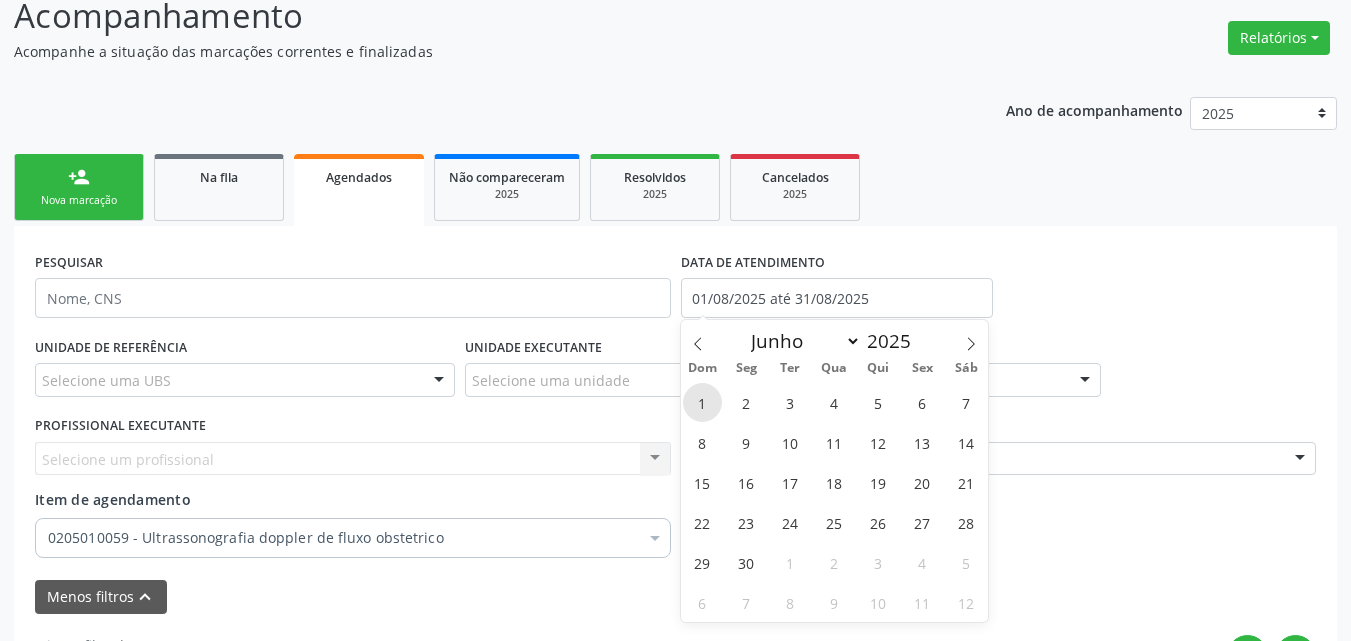 click on "1" at bounding box center (702, 402) 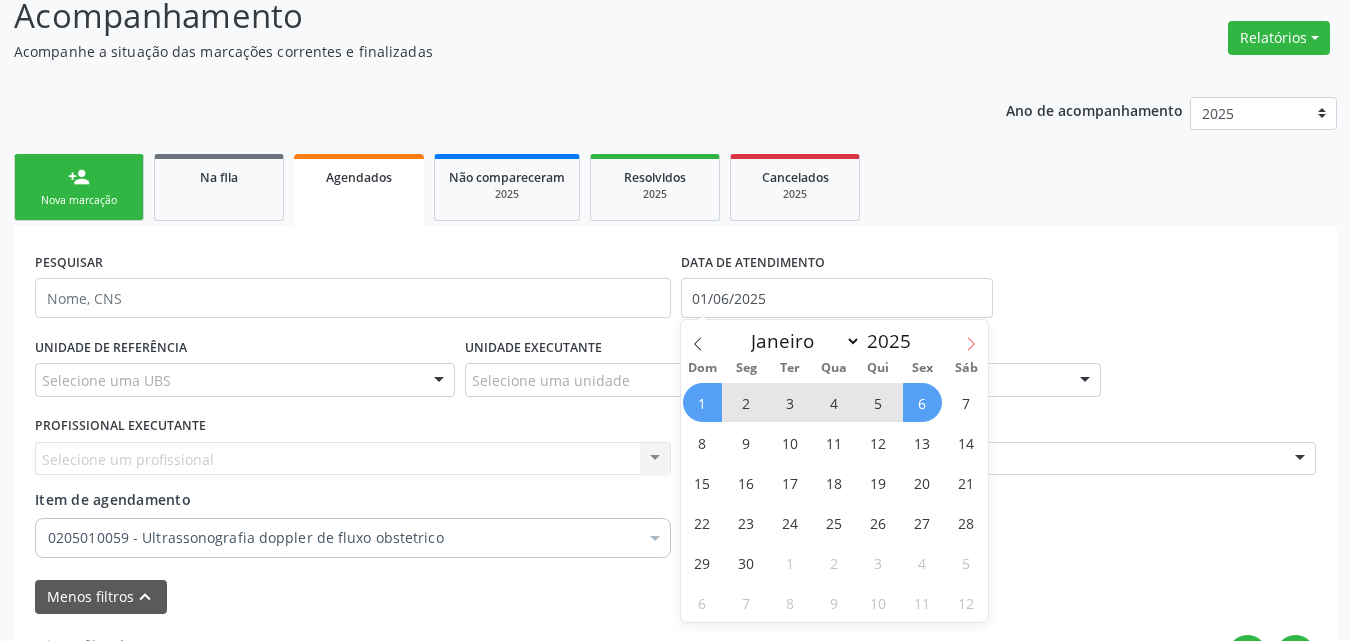click 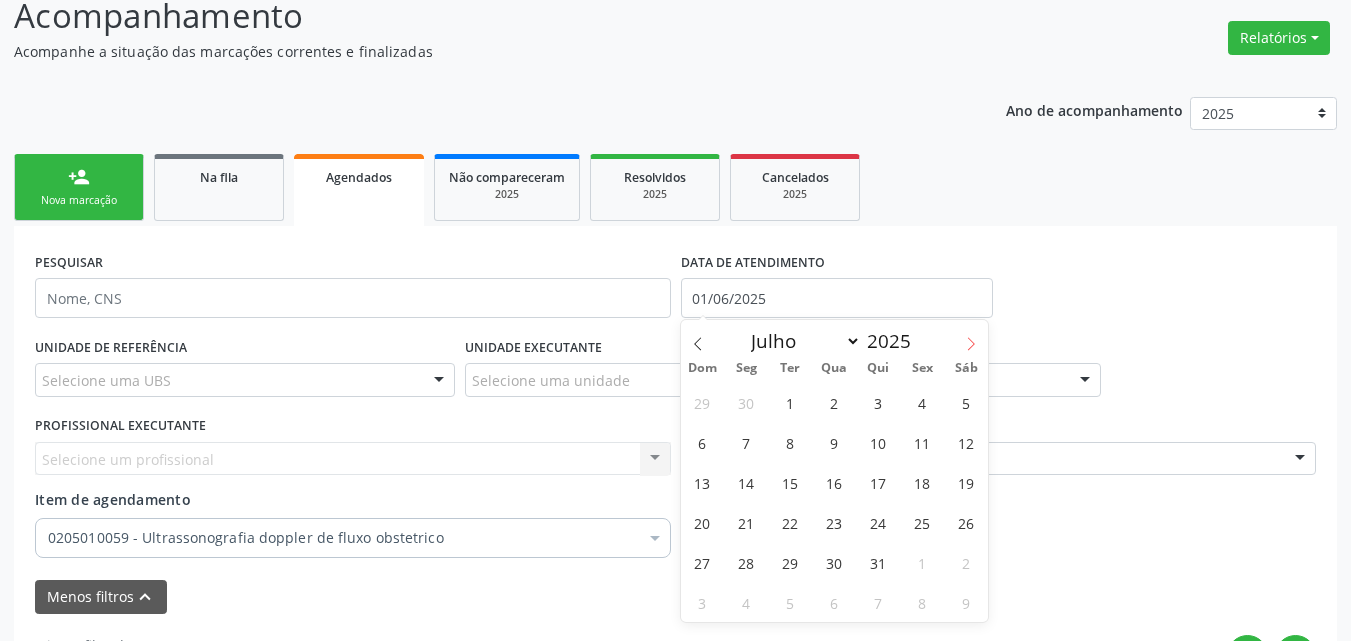 click 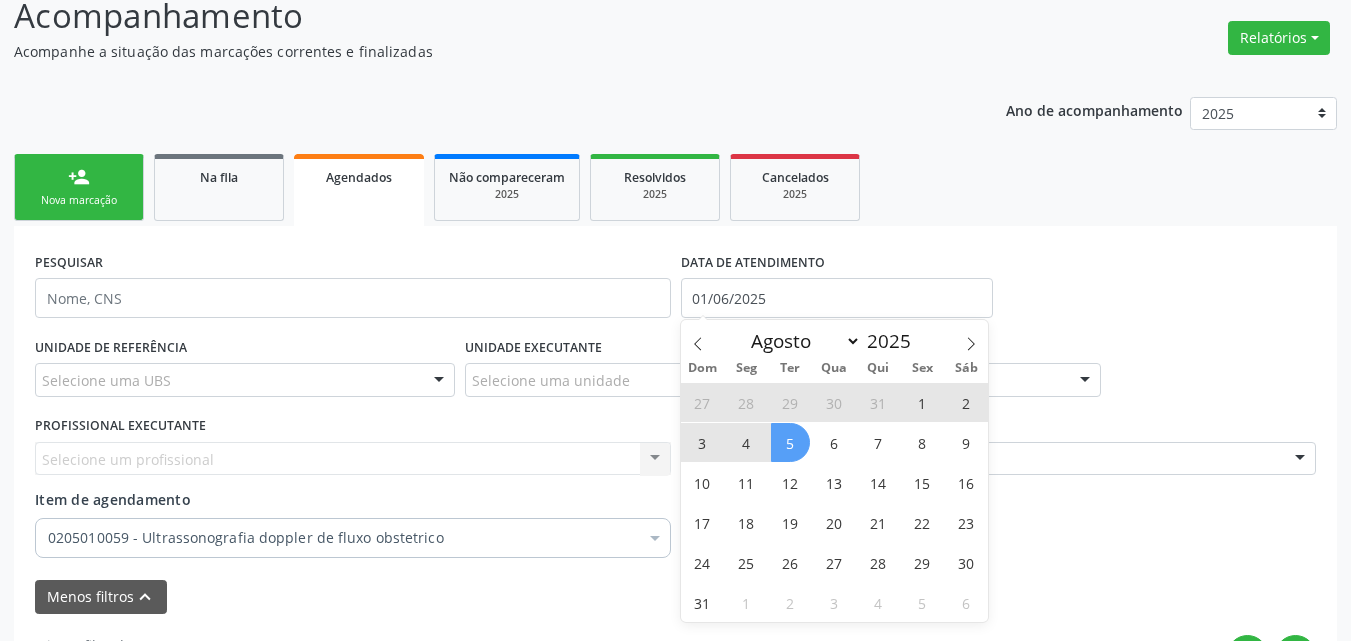 click on "5" at bounding box center [790, 442] 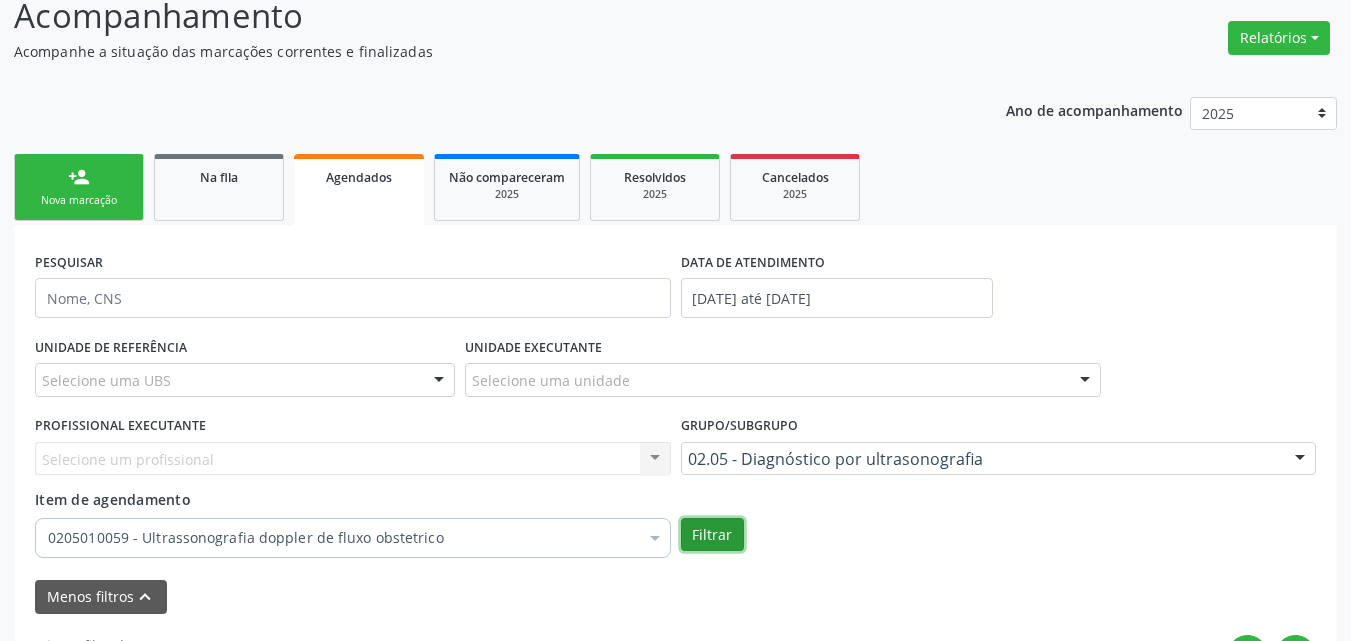 click on "Filtrar" at bounding box center (712, 535) 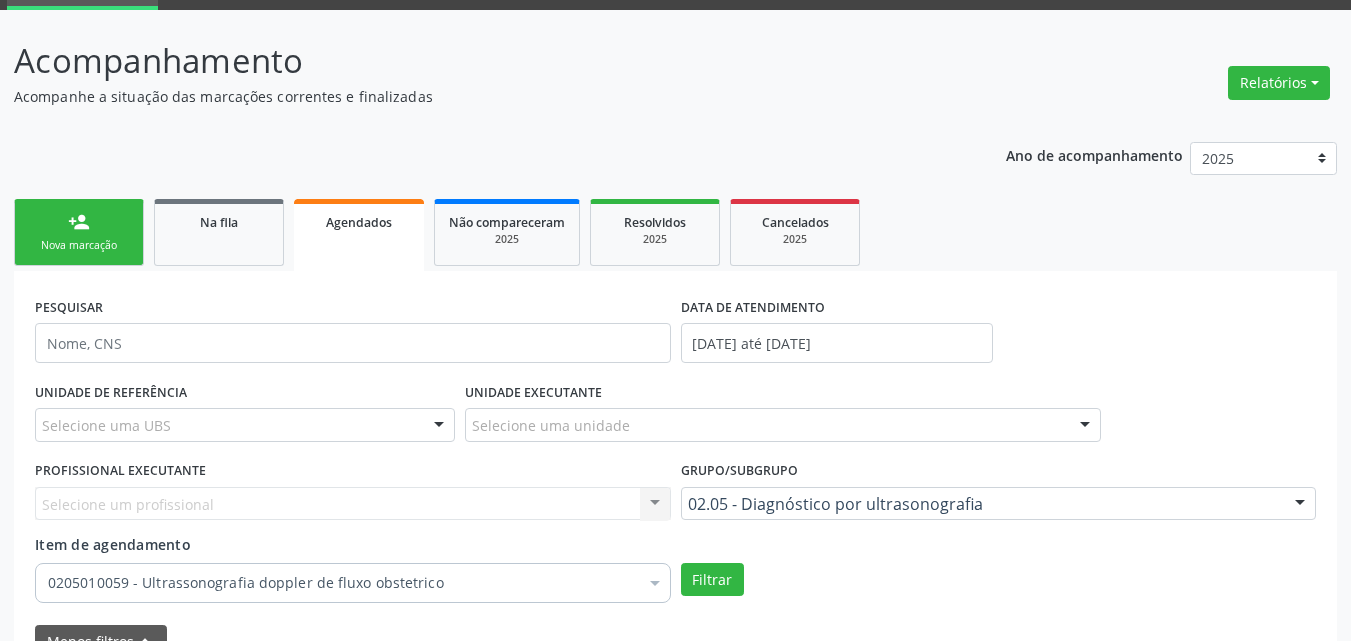scroll, scrollTop: 0, scrollLeft: 0, axis: both 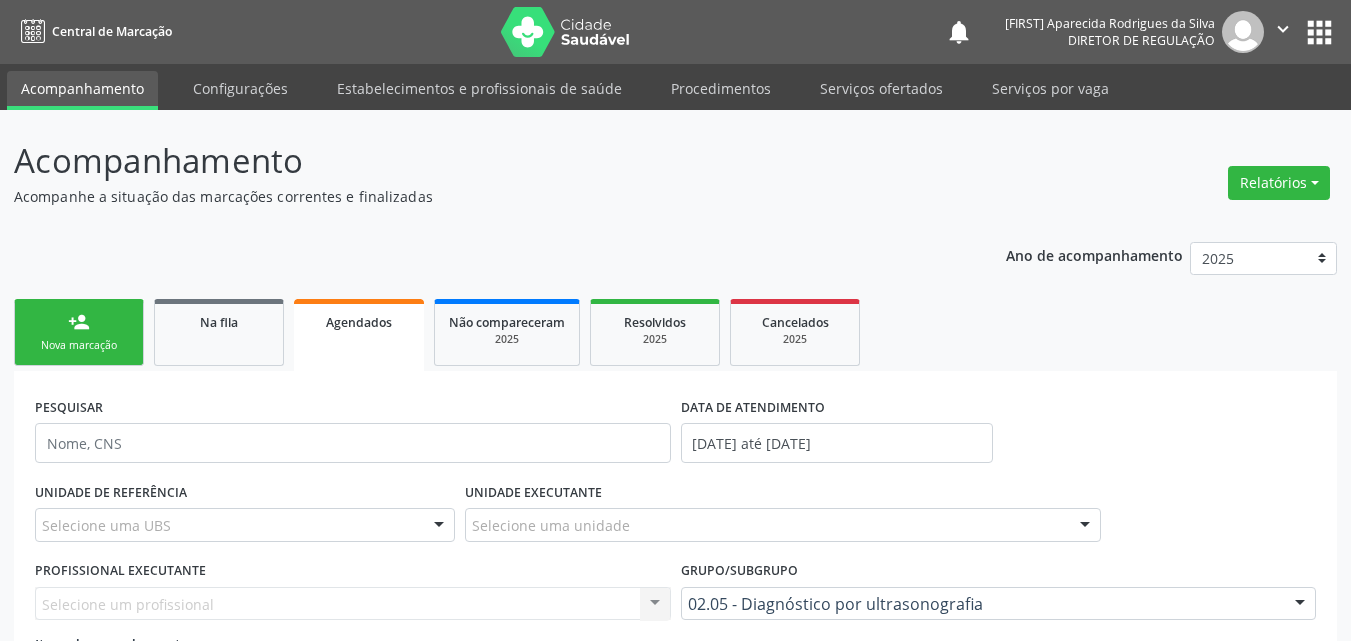 click on "person_add
Nova marcação" at bounding box center [79, 332] 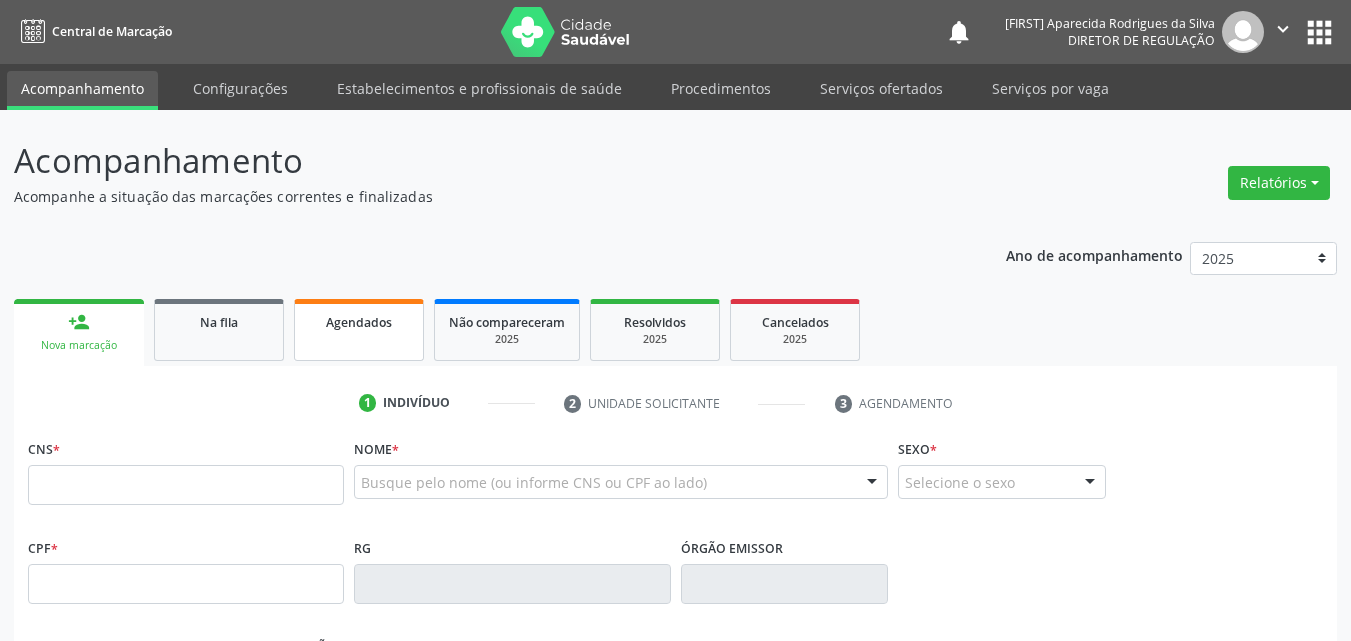 click on "Agendados" at bounding box center (359, 322) 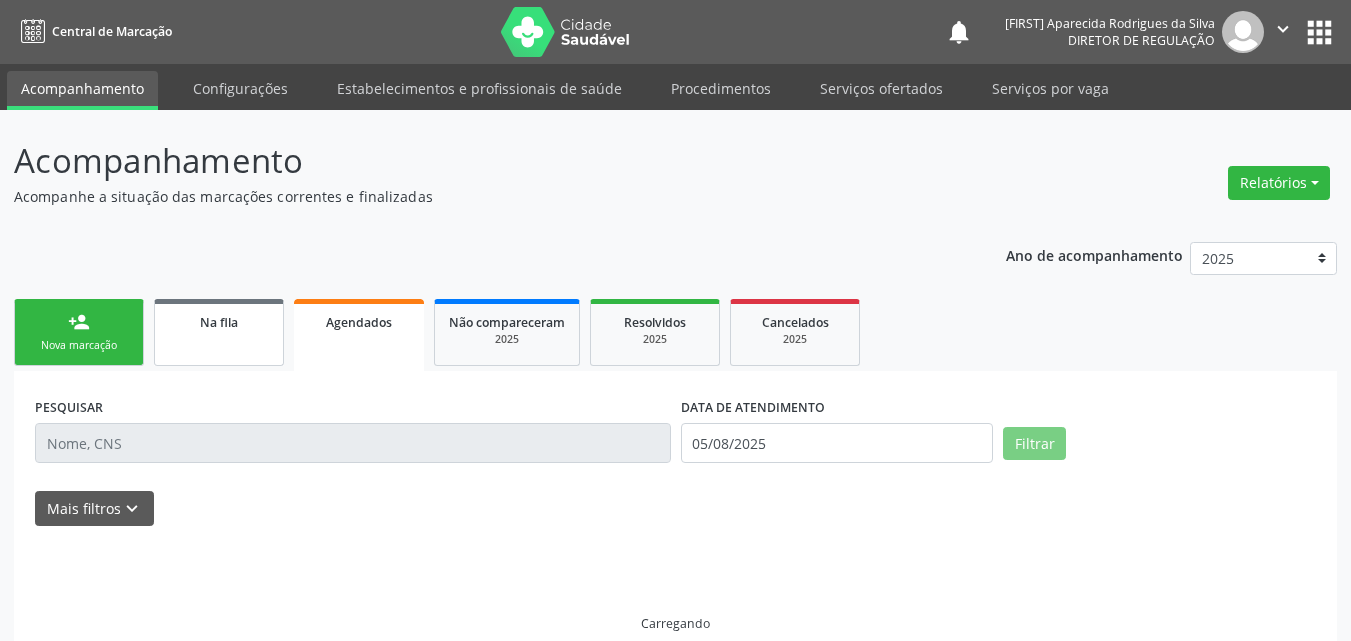 click on "Na fila" at bounding box center (219, 321) 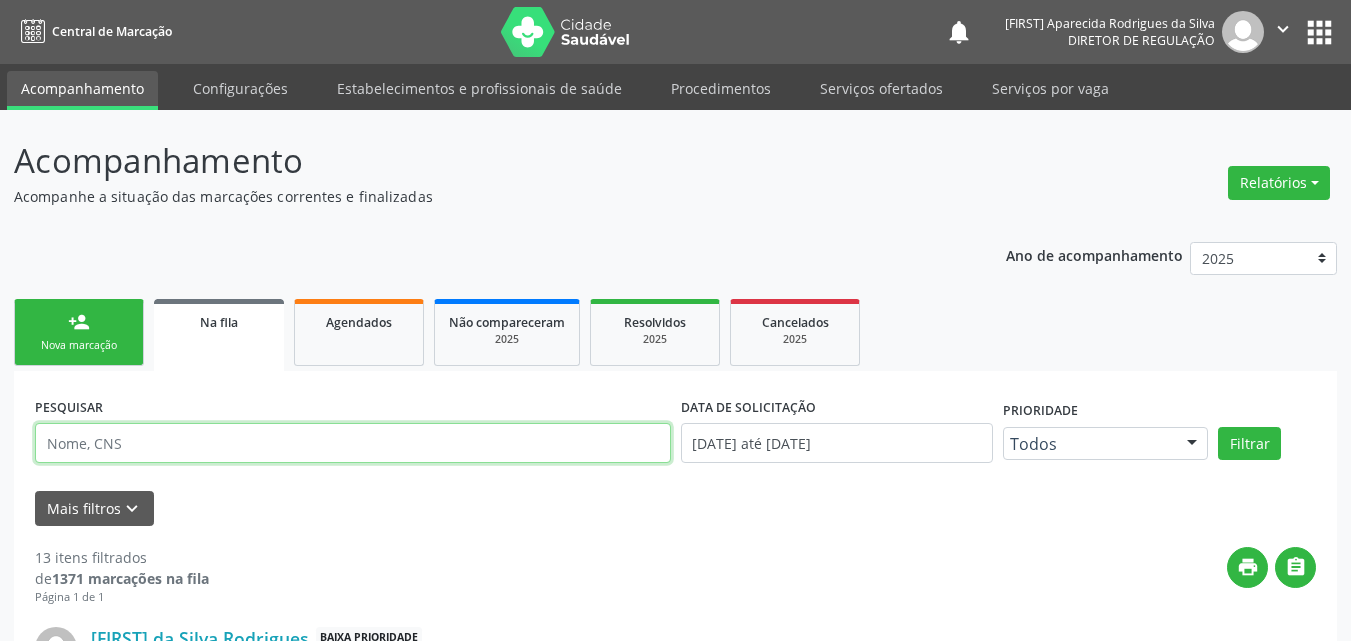 click at bounding box center (353, 443) 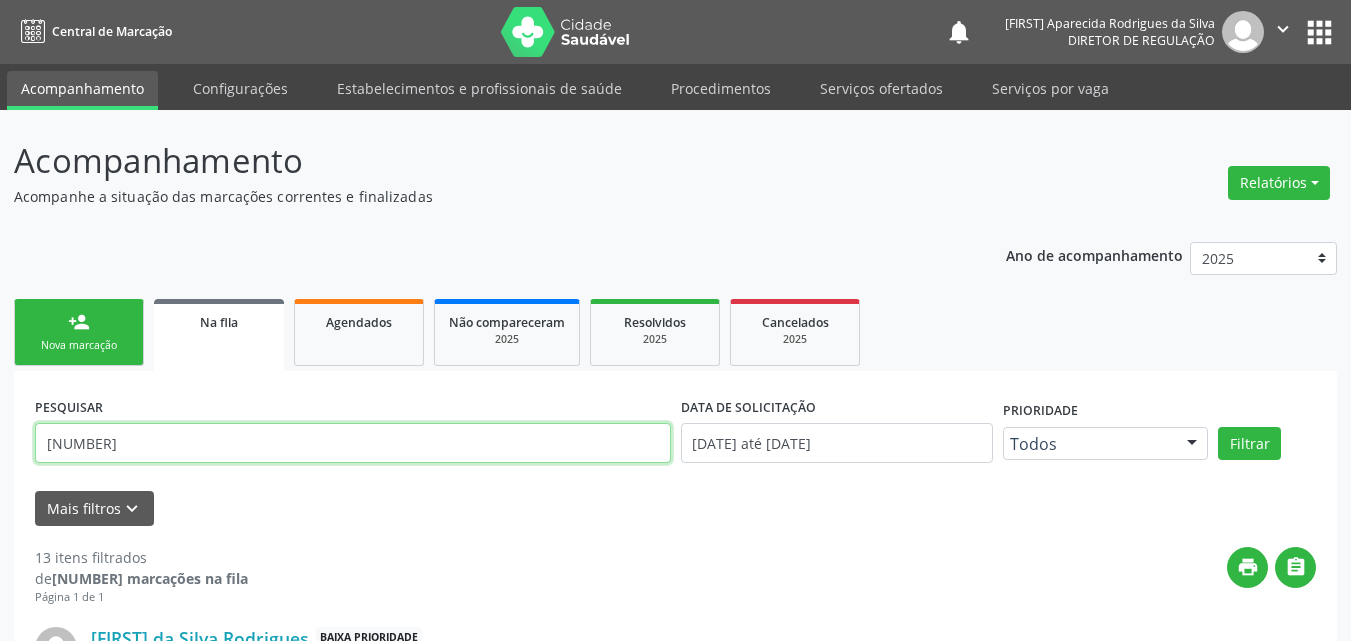 type on "[NUMBER]" 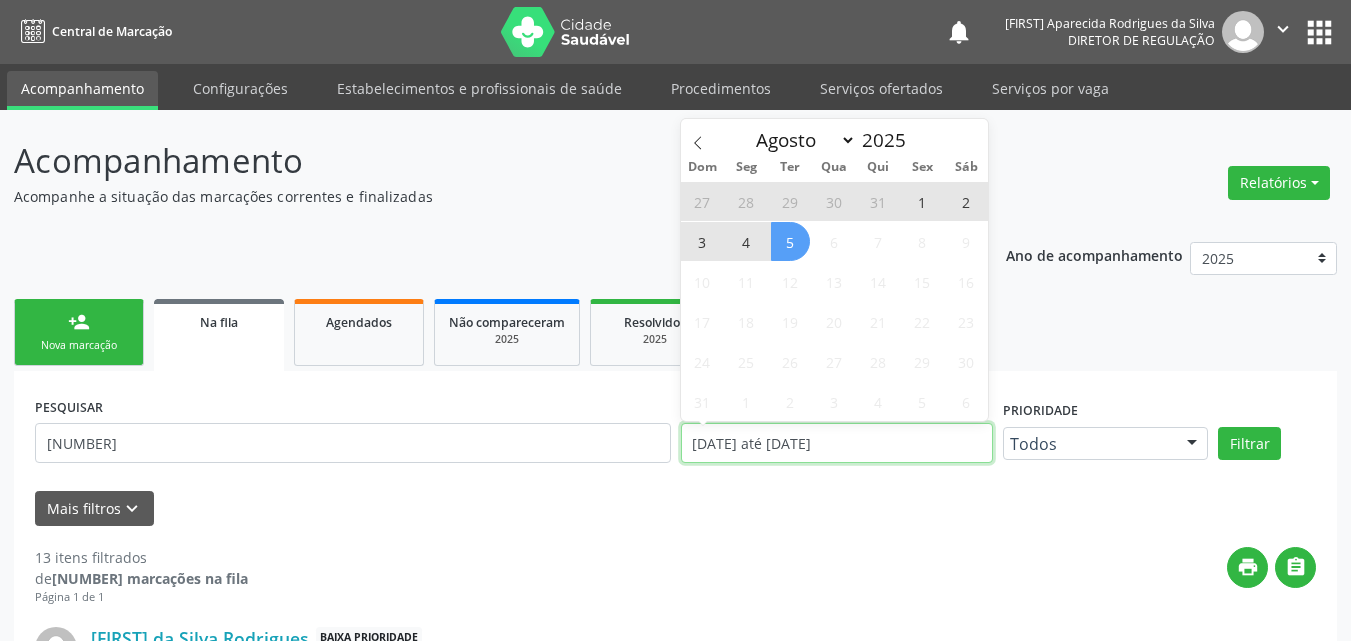 click on "[DATE] até [DATE]" at bounding box center [837, 443] 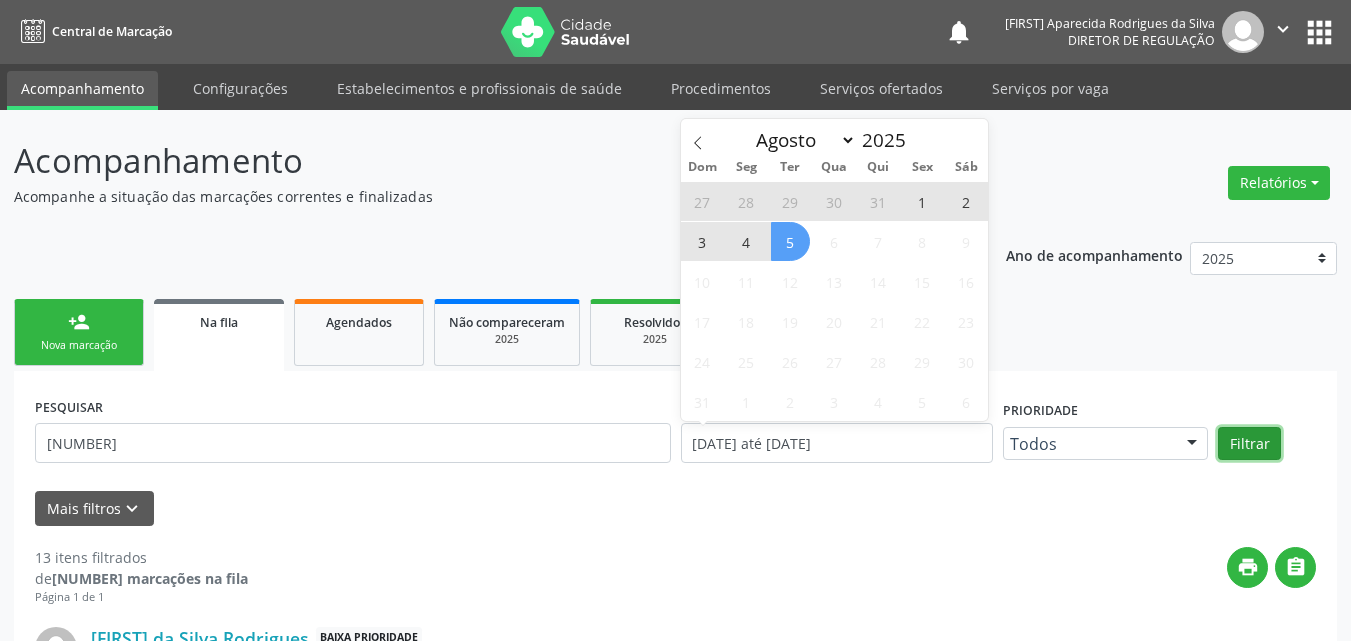 click on "Filtrar" at bounding box center (1249, 444) 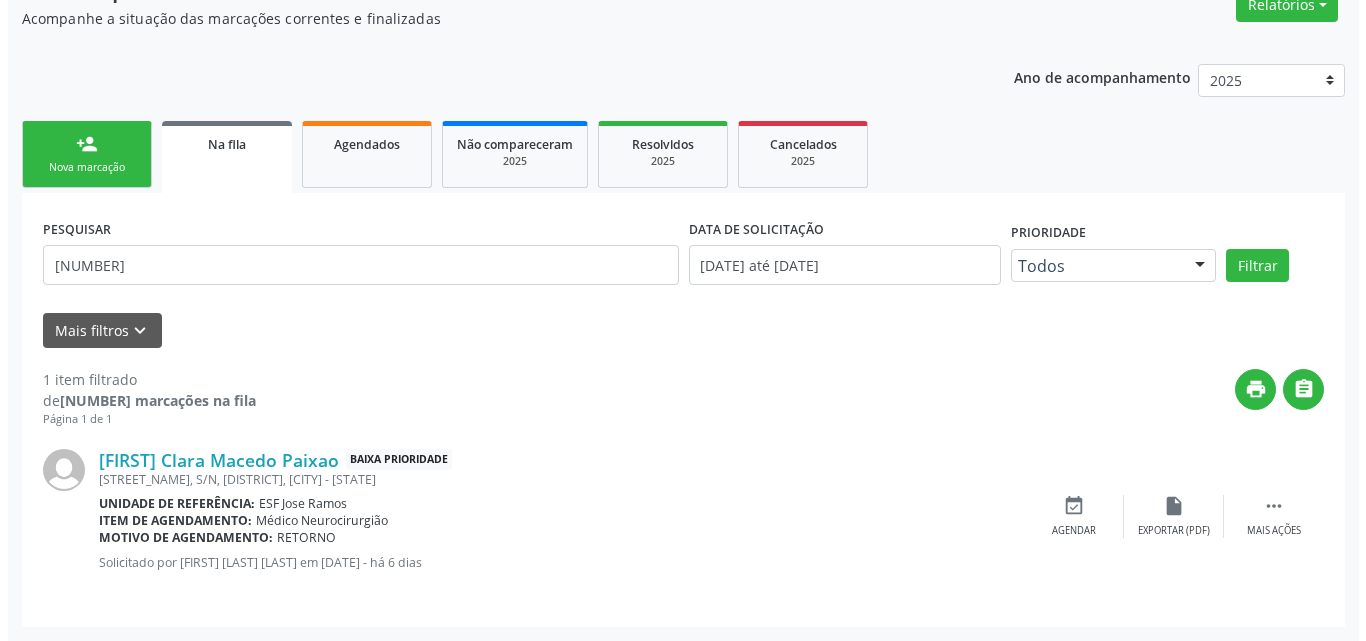 scroll, scrollTop: 0, scrollLeft: 0, axis: both 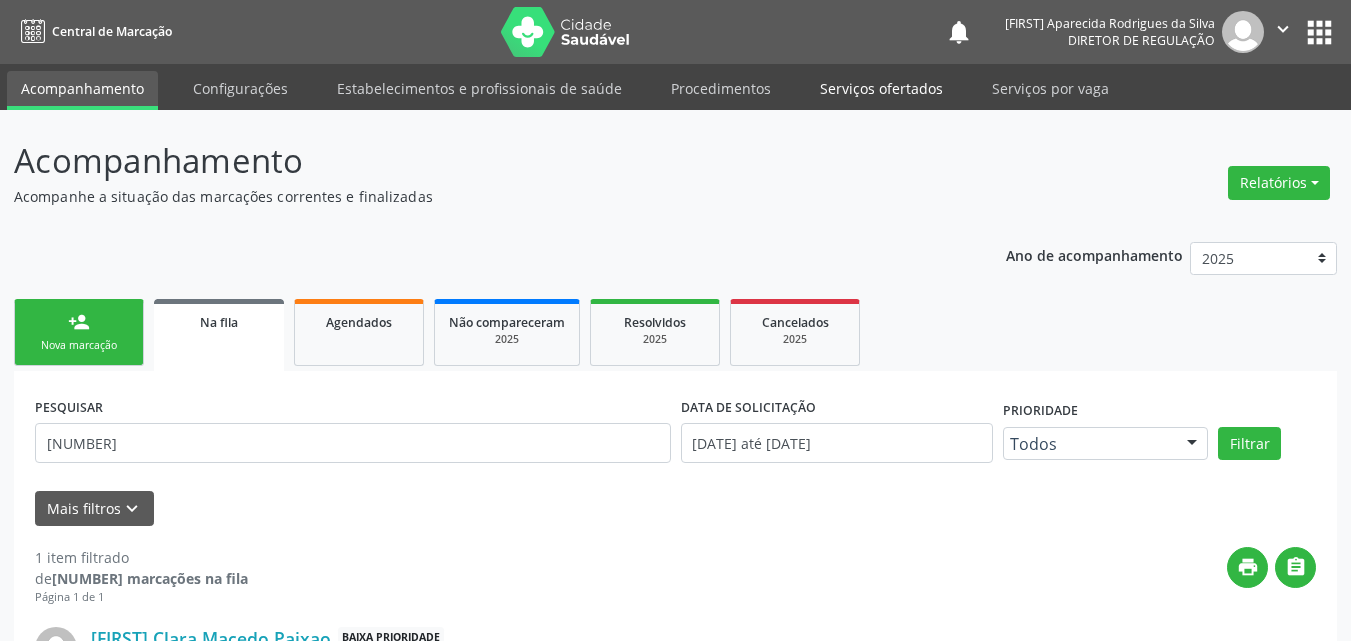 click on "Serviços ofertados" at bounding box center (881, 88) 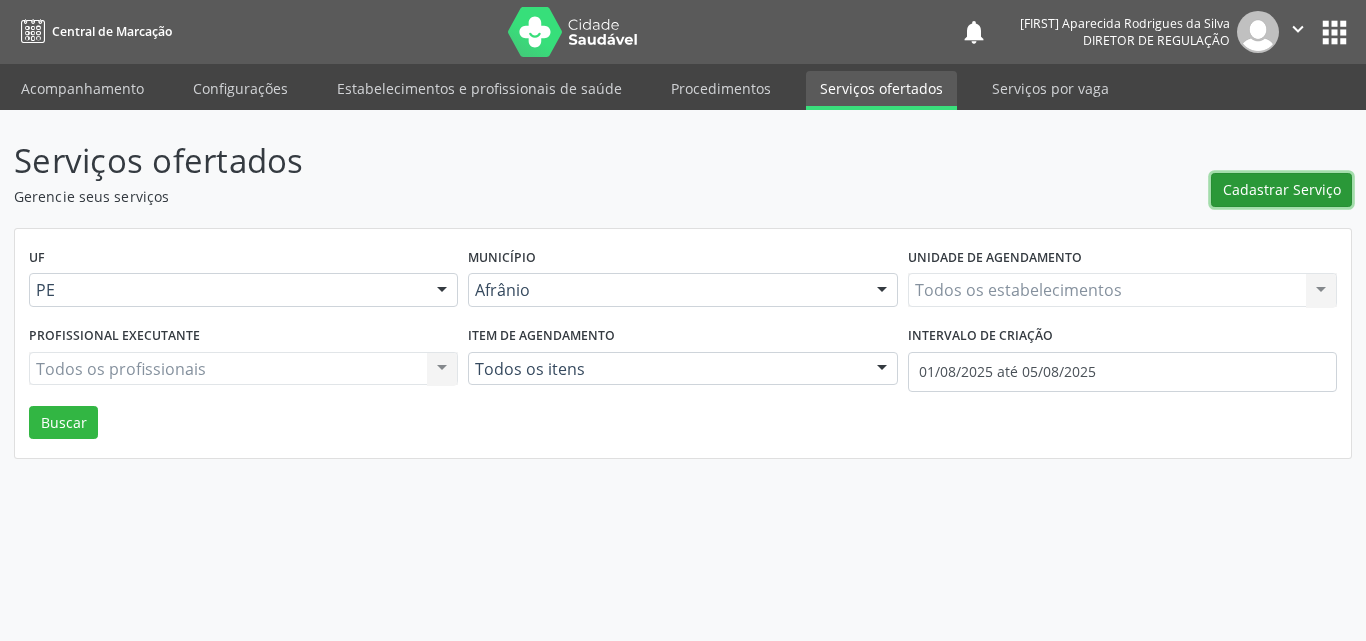 click on "Cadastrar Serviço" at bounding box center [1282, 189] 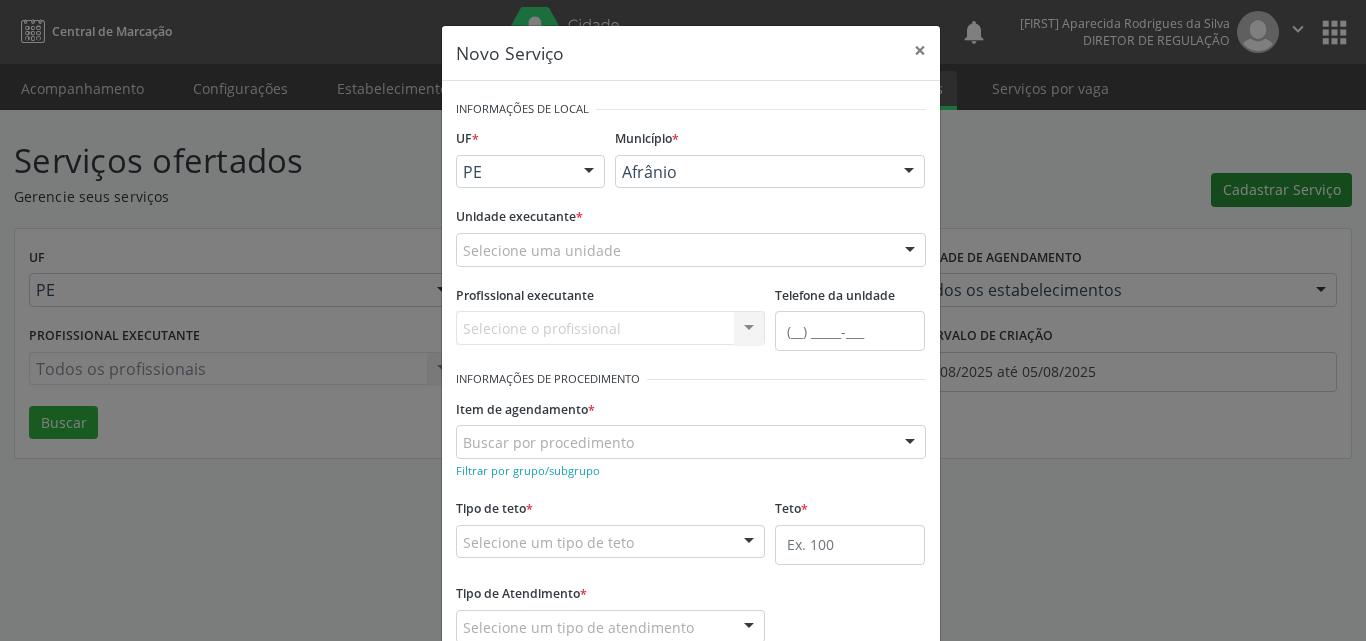 scroll, scrollTop: 0, scrollLeft: 0, axis: both 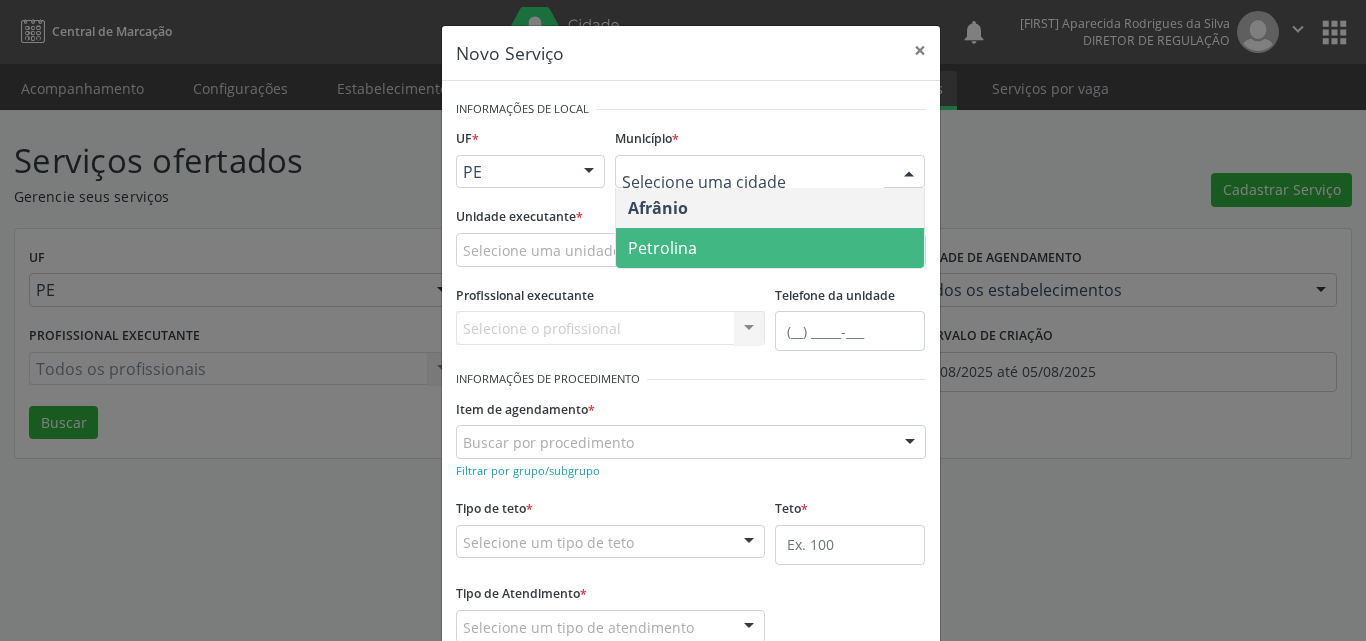 click on "Petrolina" at bounding box center (770, 248) 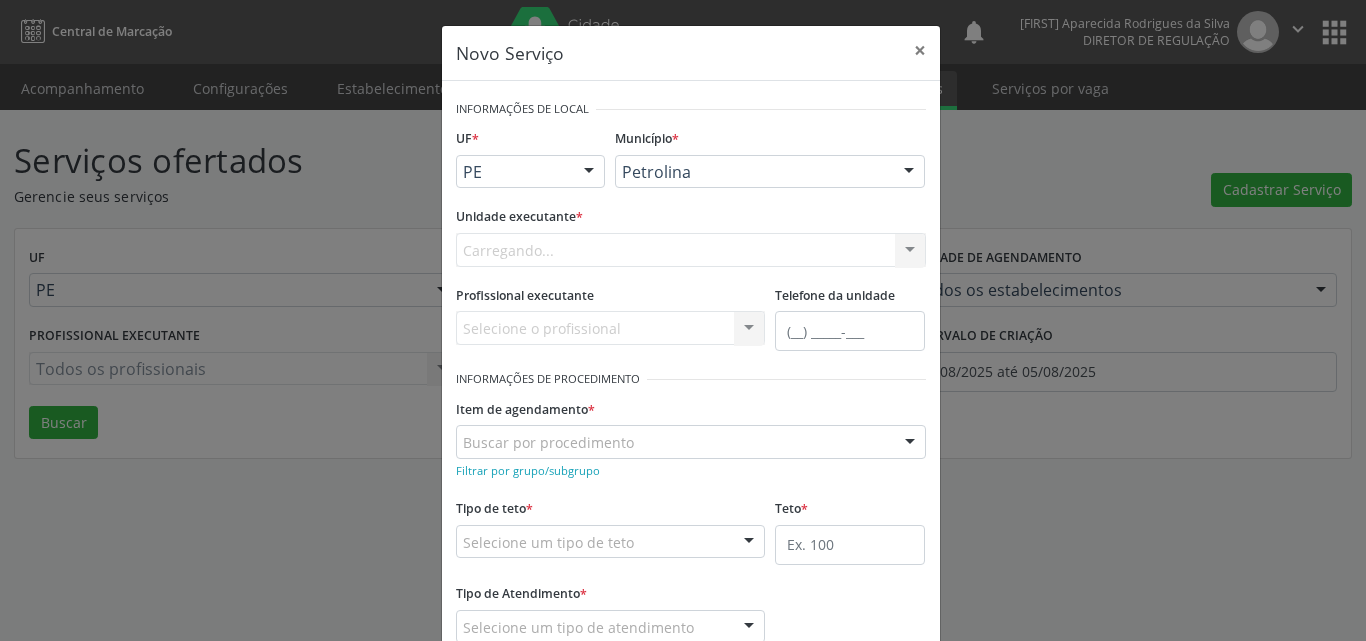 click on "Carregando...
Academia da Saude de Afranio   Academia da Saude do Bairro Roberto Luis   Academia da Saude do Distrito de Cachoeira do Roberto   Academia da Saude do Distrito de Extrema   Academia da Saude do Jose Ramos   Alves Landim   Ambulatorio Municipal de Saude   Caf Central de Abastecimento Farmaceutico   Centro de Atencao Psicossocial de Afranio Pe   Centro de Especialidades   Cime   Cuidar   Equipe de Atencao Basica Prisional Tipo I com Saude Mental   Esf Ana Coelho Nonato   Esf Custodia Maria da Conceicao   Esf Isabel Gomes   Esf Jose Ramos   Esf Jose e Maria Rodrigues de Macedo   Esf Maria Dilurdes da Silva   Esf Maria da Silva Pereira   Esf Rosalia Cavalcanti Gomes   Esf de Barra das Melancias   Esf de Extrema   Farmacia Basica do Municipio de Afranio   Hospital Municipal Maria Coelho Cavalcanti Rodrigues   Hospital de Campanha Covid 19 Ambulatorio Municipal   Laboratorio de Protese Dentario   Lid Laboratorio de Investigacoes e Diagnosticos               Selac" at bounding box center [691, 250] 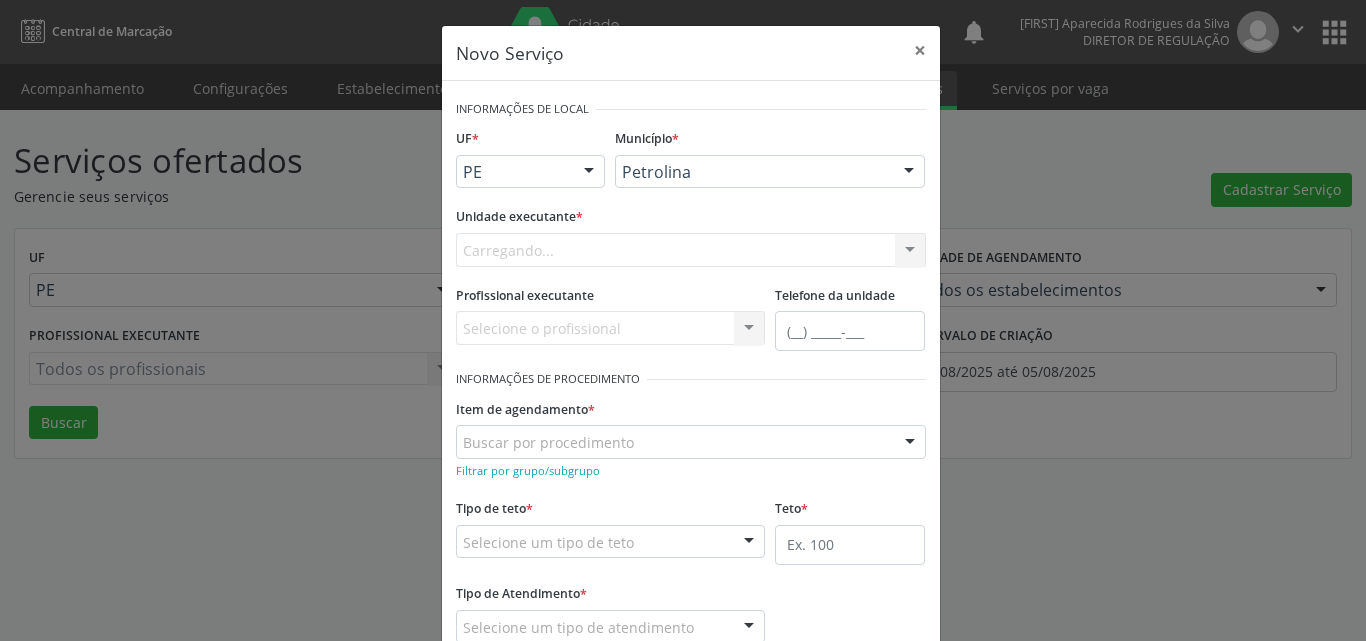 click on "Carregando...
Academia da Saude de Afranio   Academia da Saude do Bairro Roberto Luis   Academia da Saude do Distrito de Cachoeira do Roberto   Academia da Saude do Distrito de Extrema   Academia da Saude do Jose Ramos   Alves Landim   Ambulatorio Municipal de Saude   Caf Central de Abastecimento Farmaceutico   Centro de Atencao Psicossocial de Afranio Pe   Centro de Especialidades   Cime   Cuidar   Equipe de Atencao Basica Prisional Tipo I com Saude Mental   Esf Ana Coelho Nonato   Esf Custodia Maria da Conceicao   Esf Isabel Gomes   Esf Jose Ramos   Esf Jose e Maria Rodrigues de Macedo   Esf Maria Dilurdes da Silva   Esf Maria da Silva Pereira   Esf Rosalia Cavalcanti Gomes   Esf de Barra das Melancias   Esf de Extrema   Farmacia Basica do Municipio de Afranio   Hospital Municipal Maria Coelho Cavalcanti Rodrigues   Hospital de Campanha Covid 19 Ambulatorio Municipal   Laboratorio de Protese Dentario   Lid Laboratorio de Investigacoes e Diagnosticos               Selac" at bounding box center [691, 250] 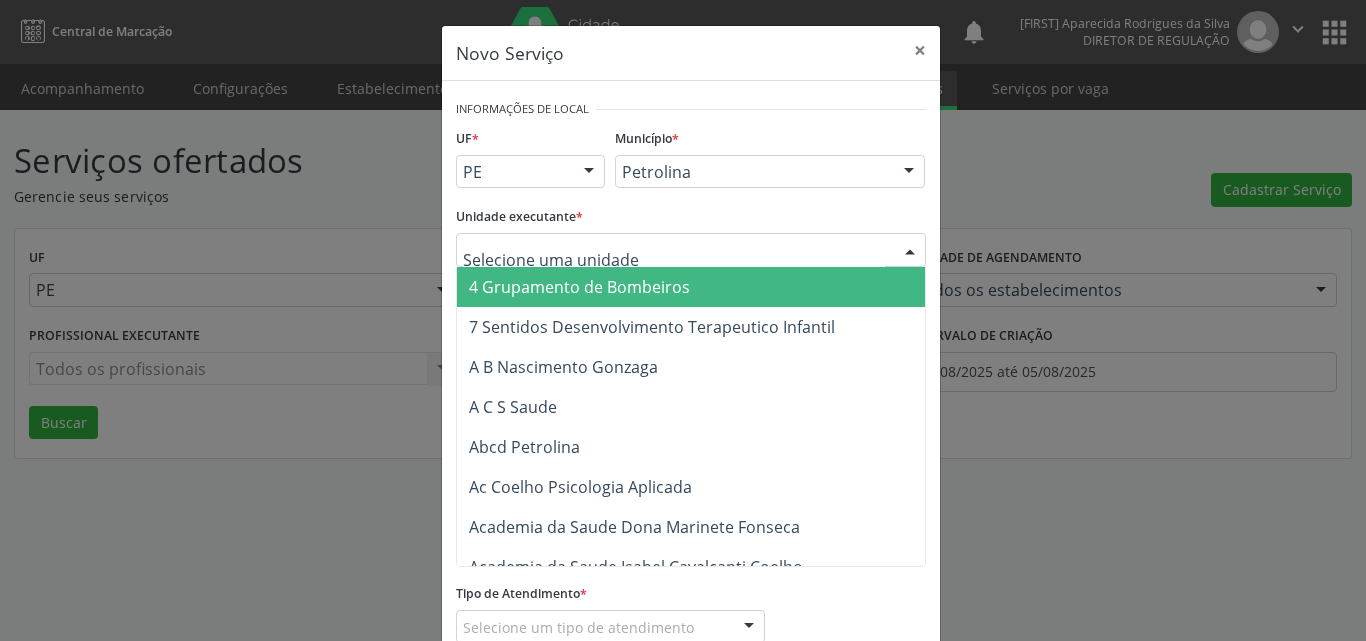 click at bounding box center (691, 250) 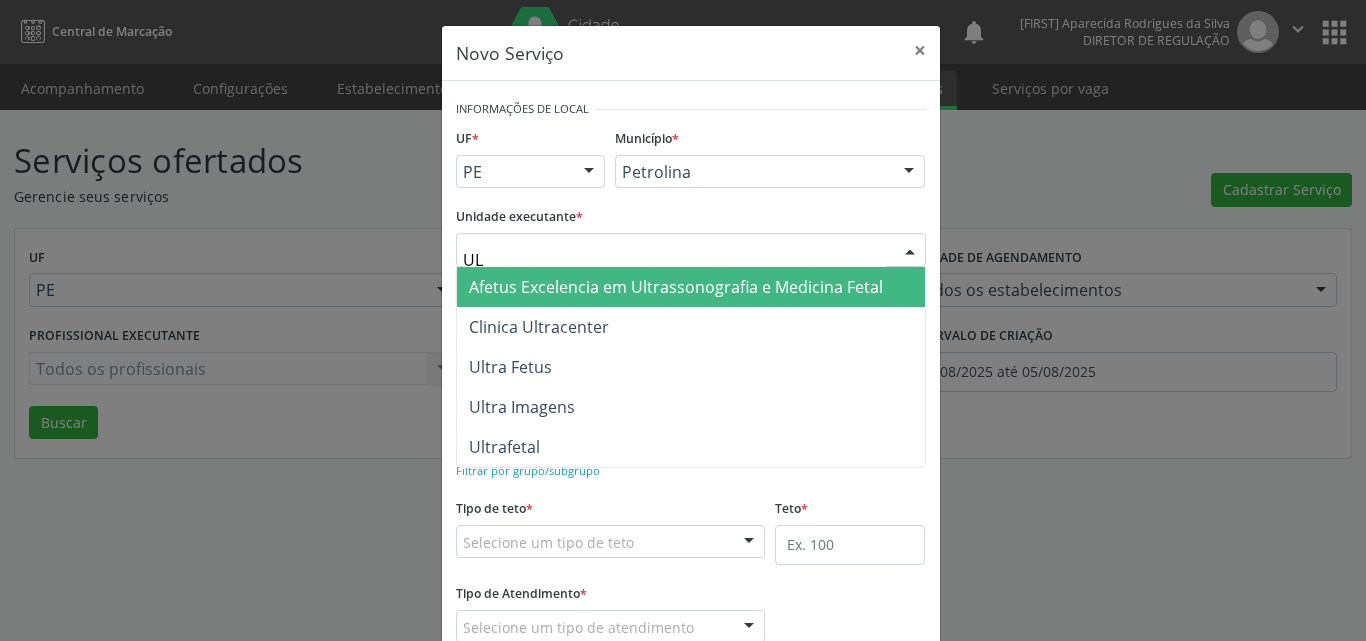 type on "U" 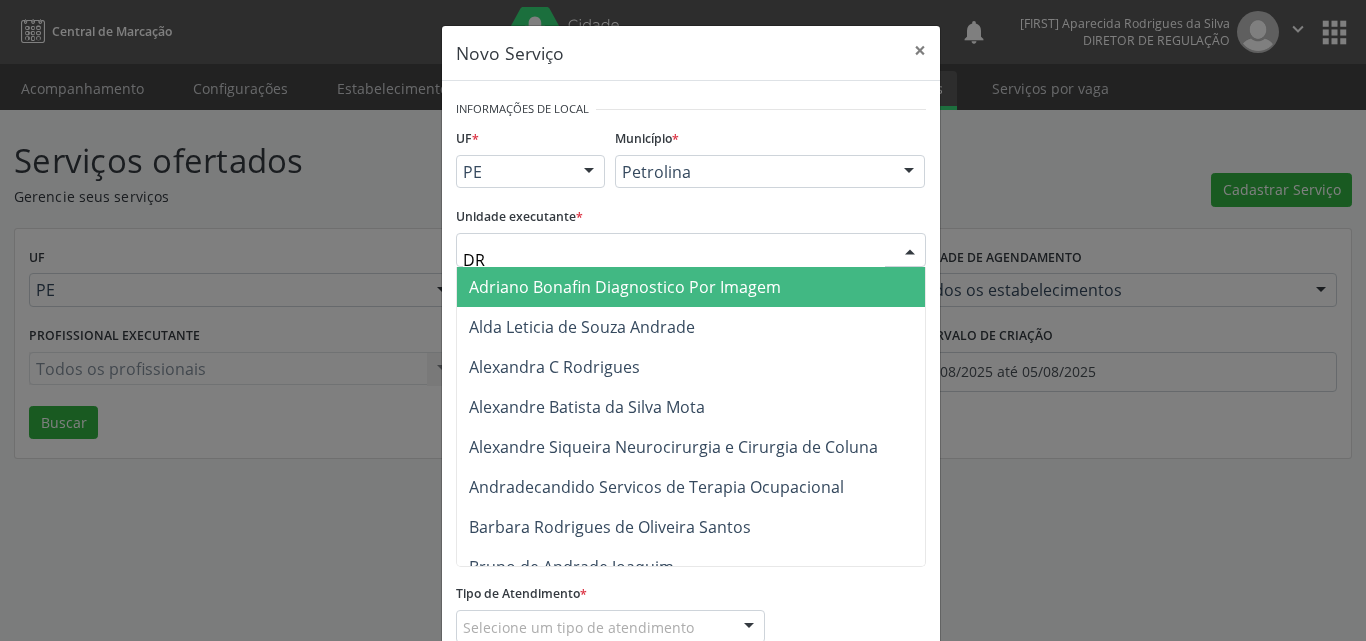 type on "DR D" 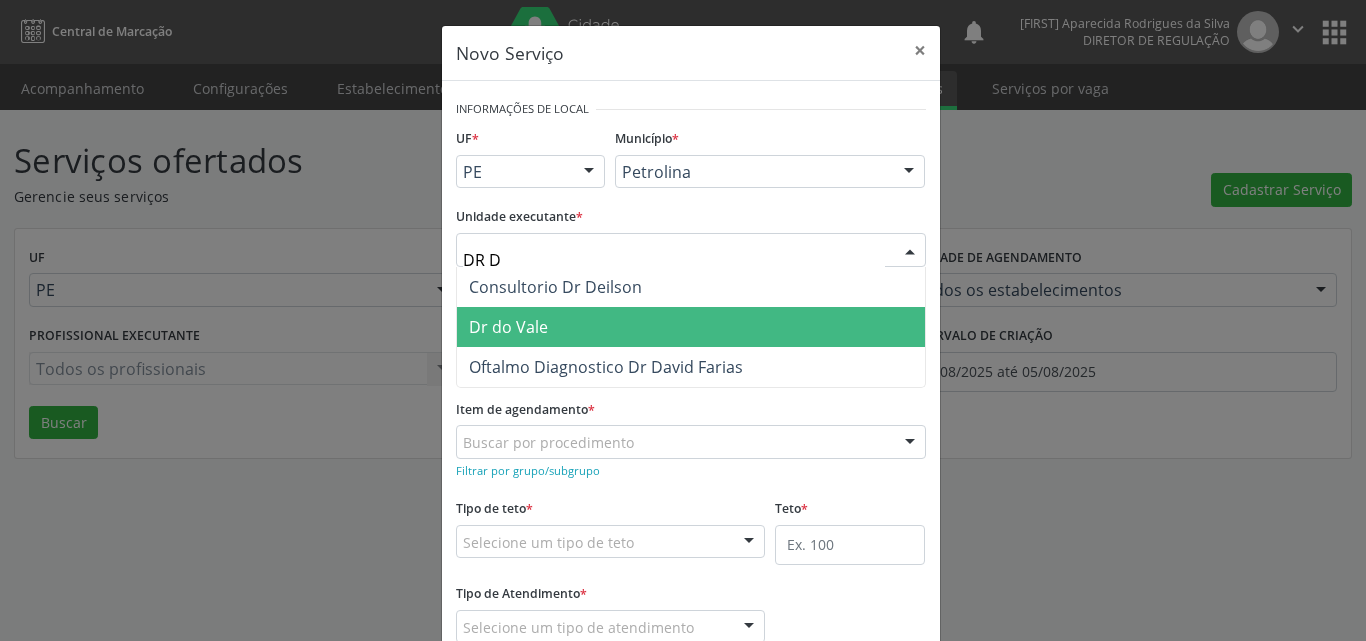 click on "Dr do Vale" at bounding box center (691, 327) 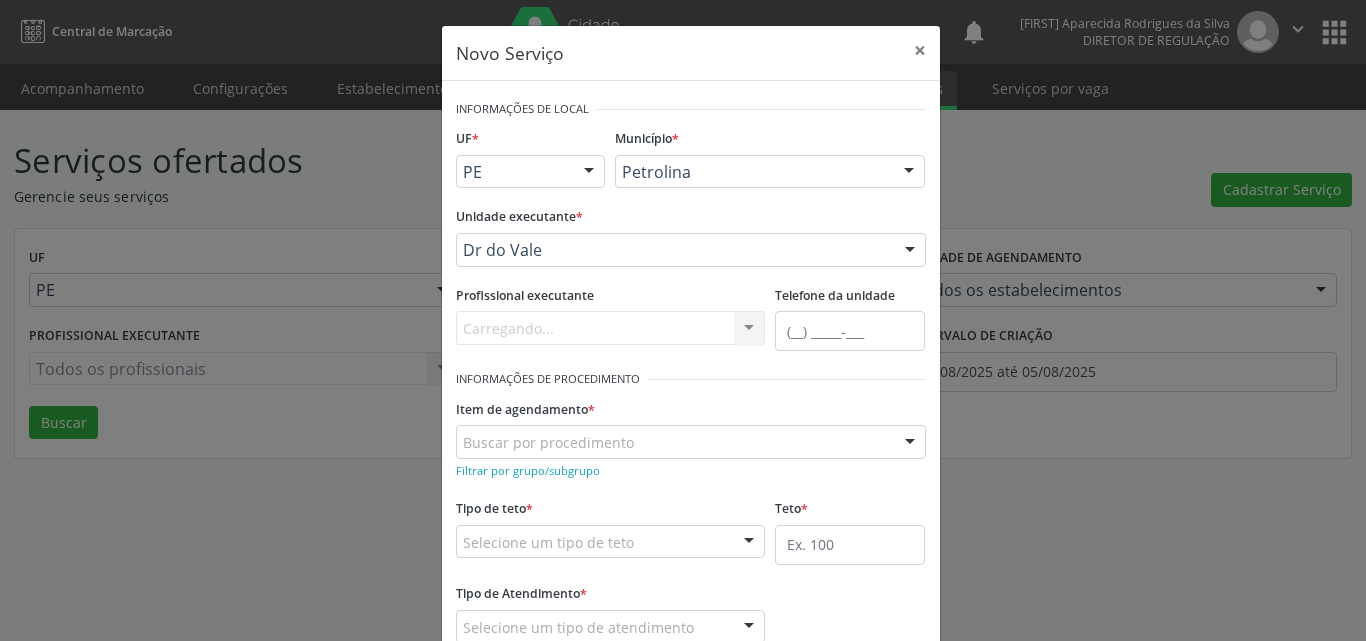 scroll, scrollTop: 100, scrollLeft: 0, axis: vertical 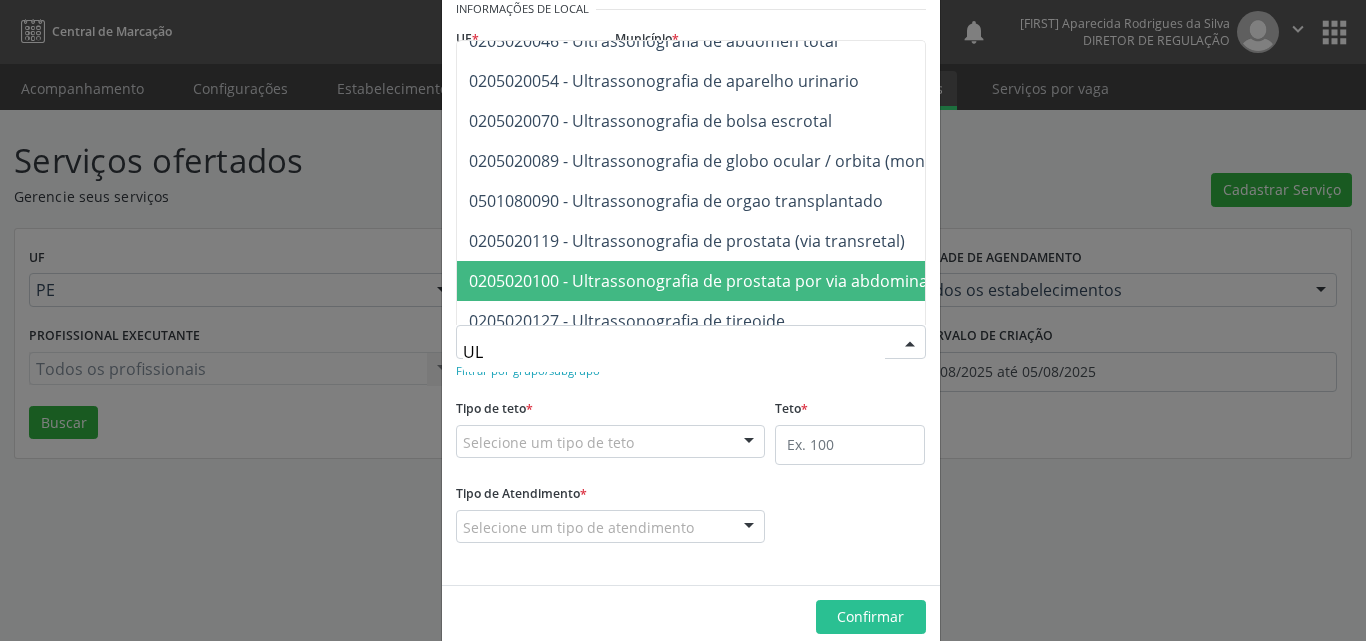 type on "U" 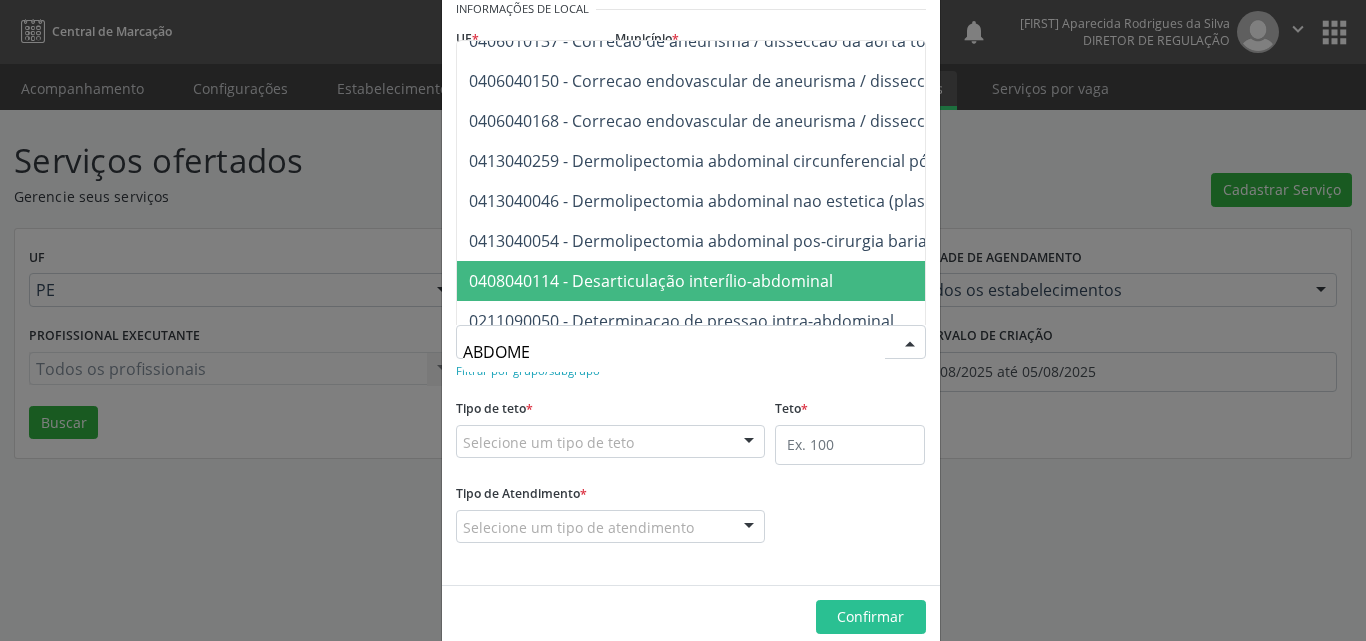 scroll, scrollTop: 131, scrollLeft: 0, axis: vertical 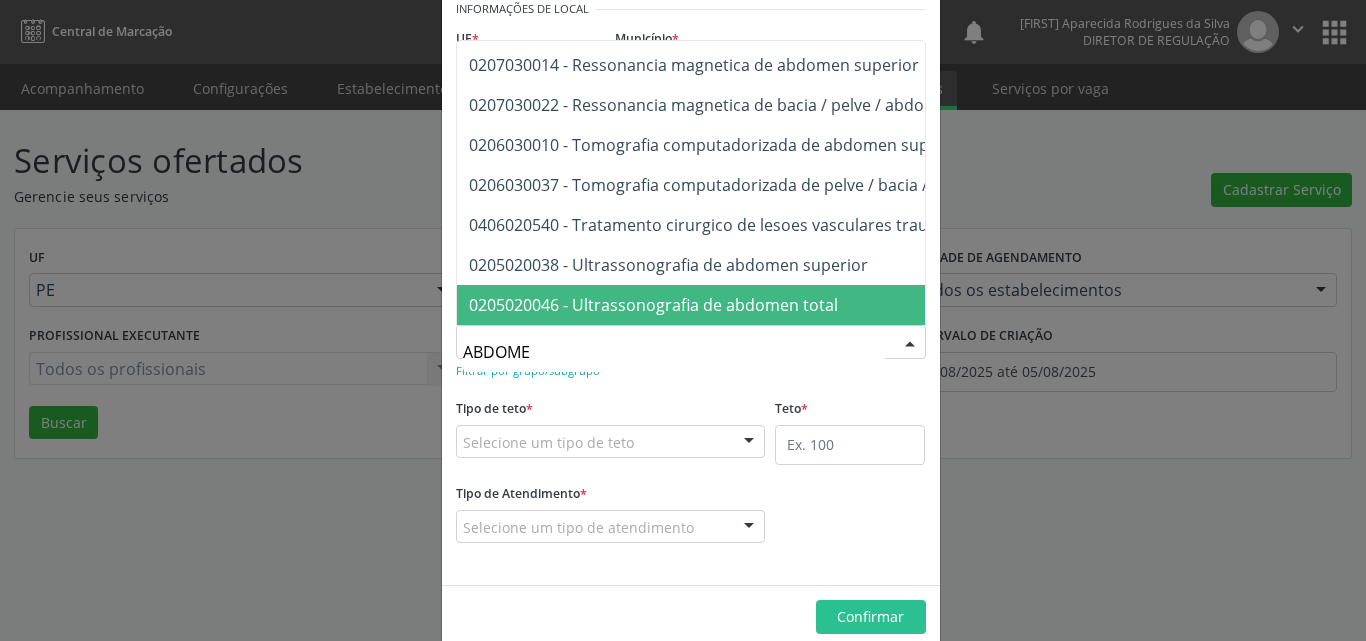 type on "ABDOMEN" 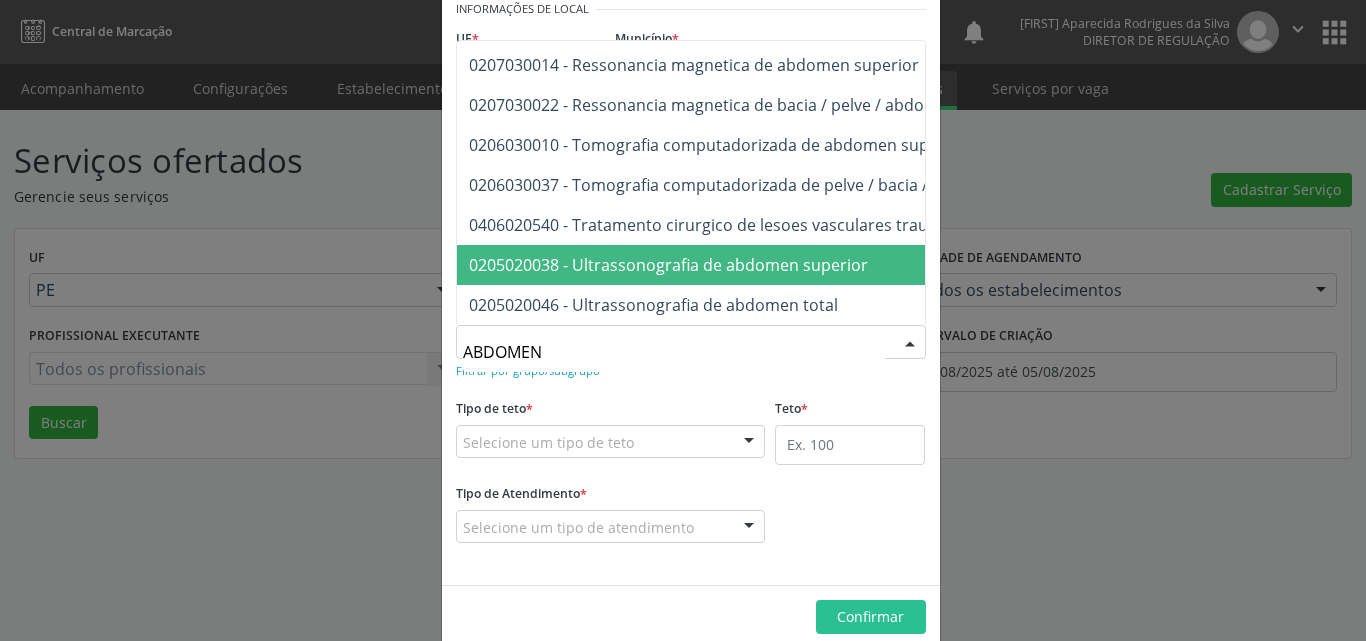 click on "0205020038 - Ultrassonografia de abdomen superior" at bounding box center [668, 265] 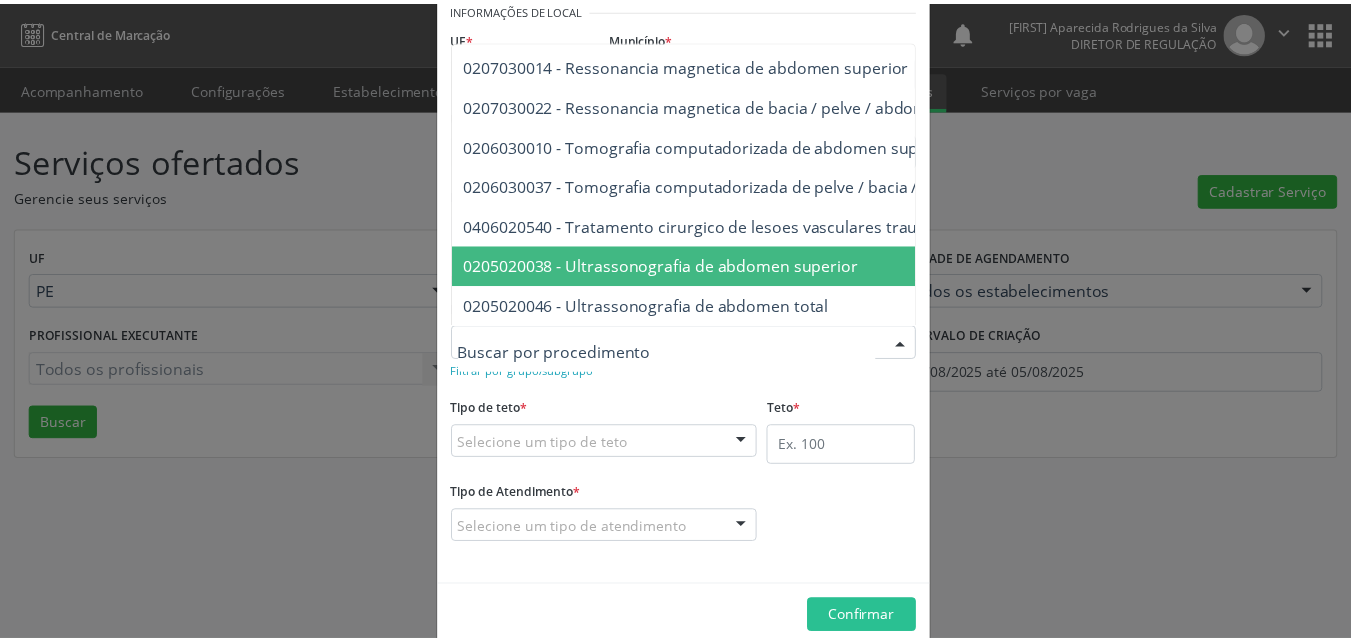 scroll, scrollTop: 300, scrollLeft: 0, axis: vertical 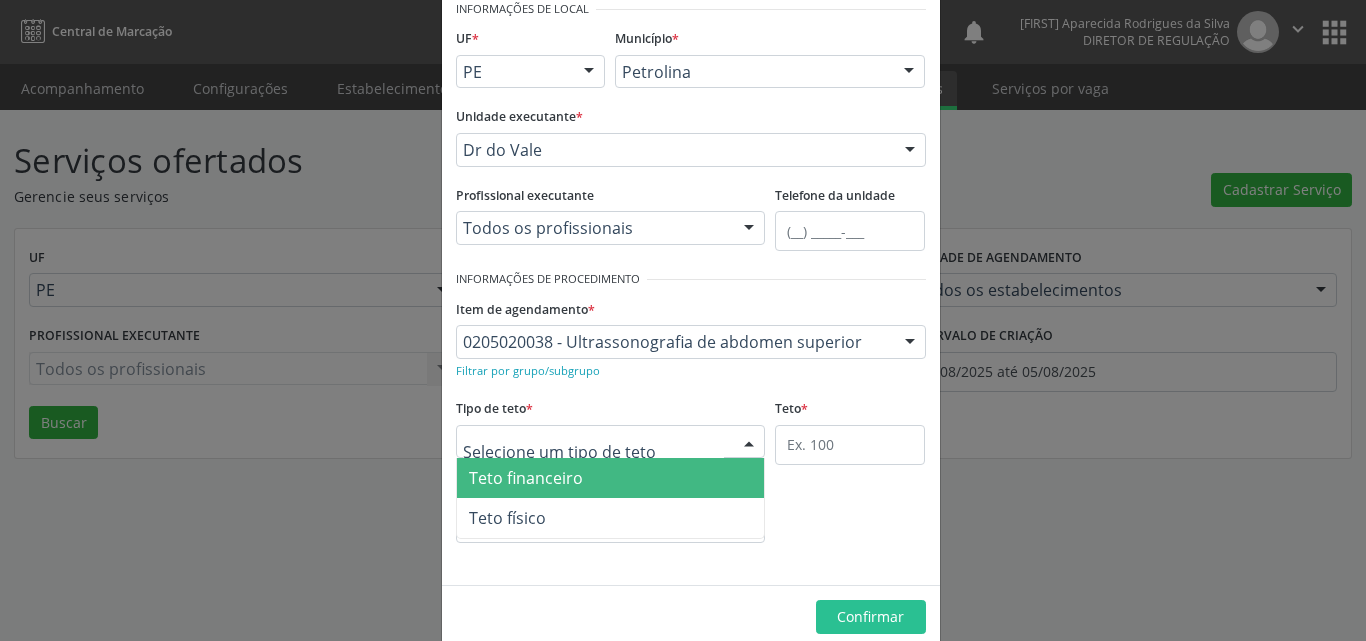 click at bounding box center [611, 442] 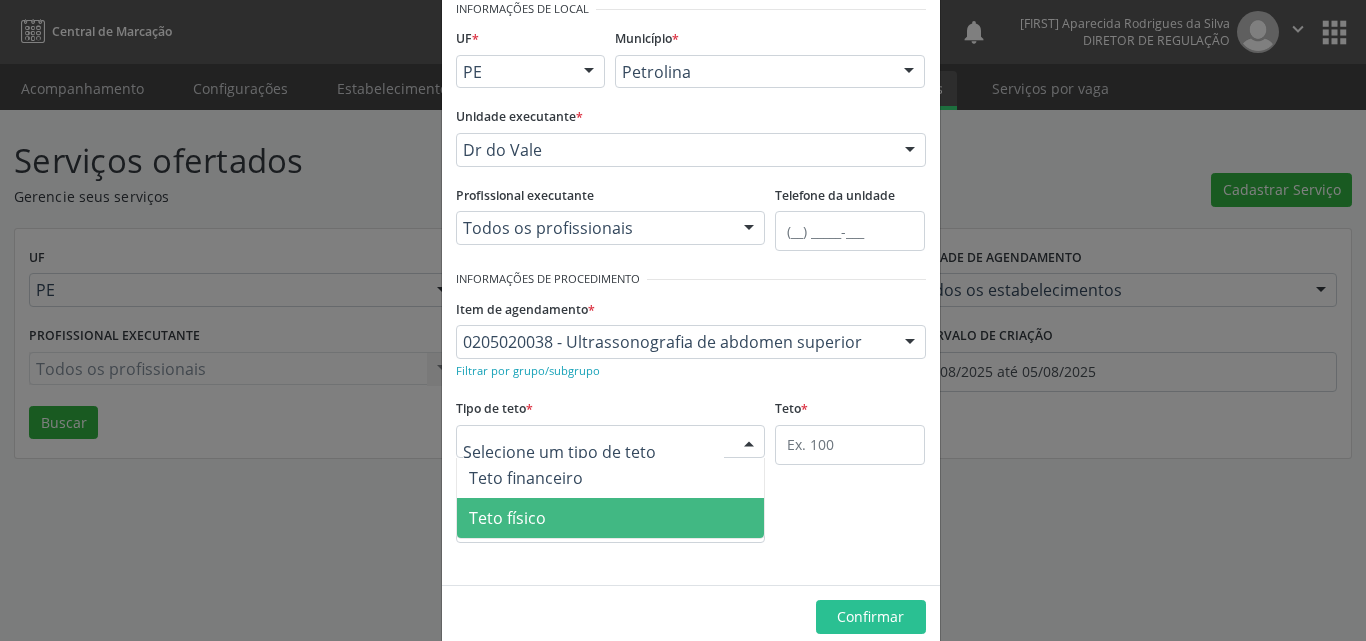 drag, startPoint x: 645, startPoint y: 520, endPoint x: 756, endPoint y: 514, distance: 111.16204 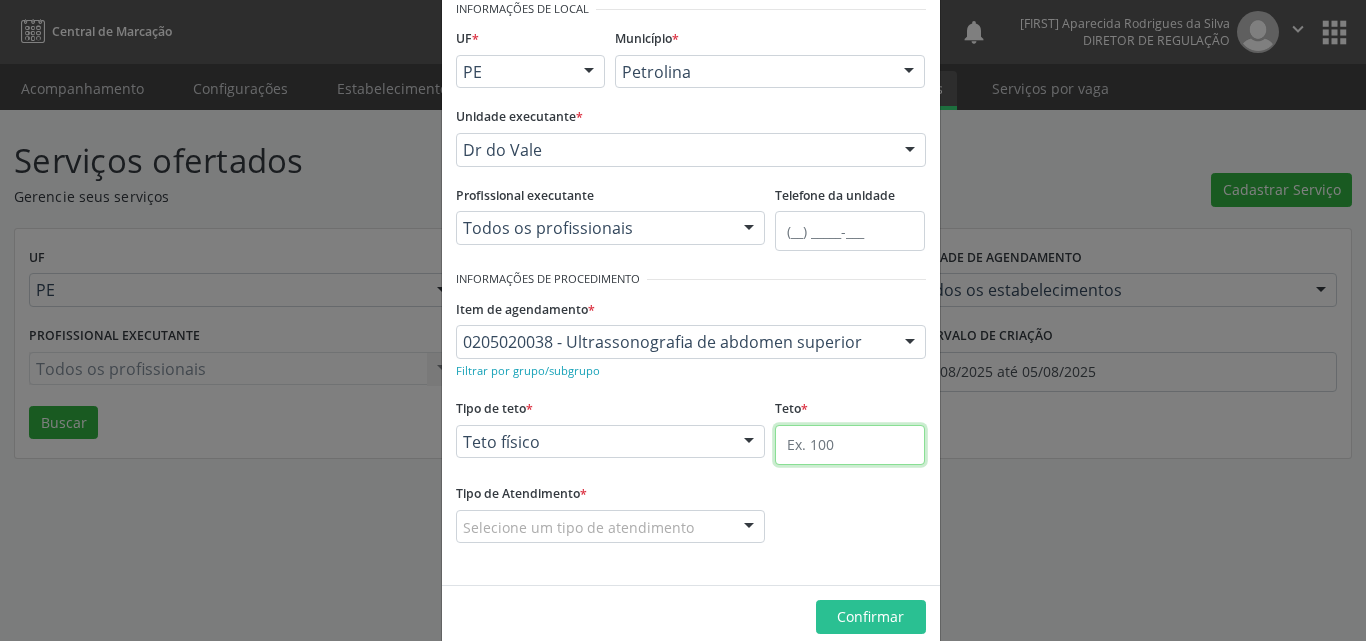click at bounding box center (850, 445) 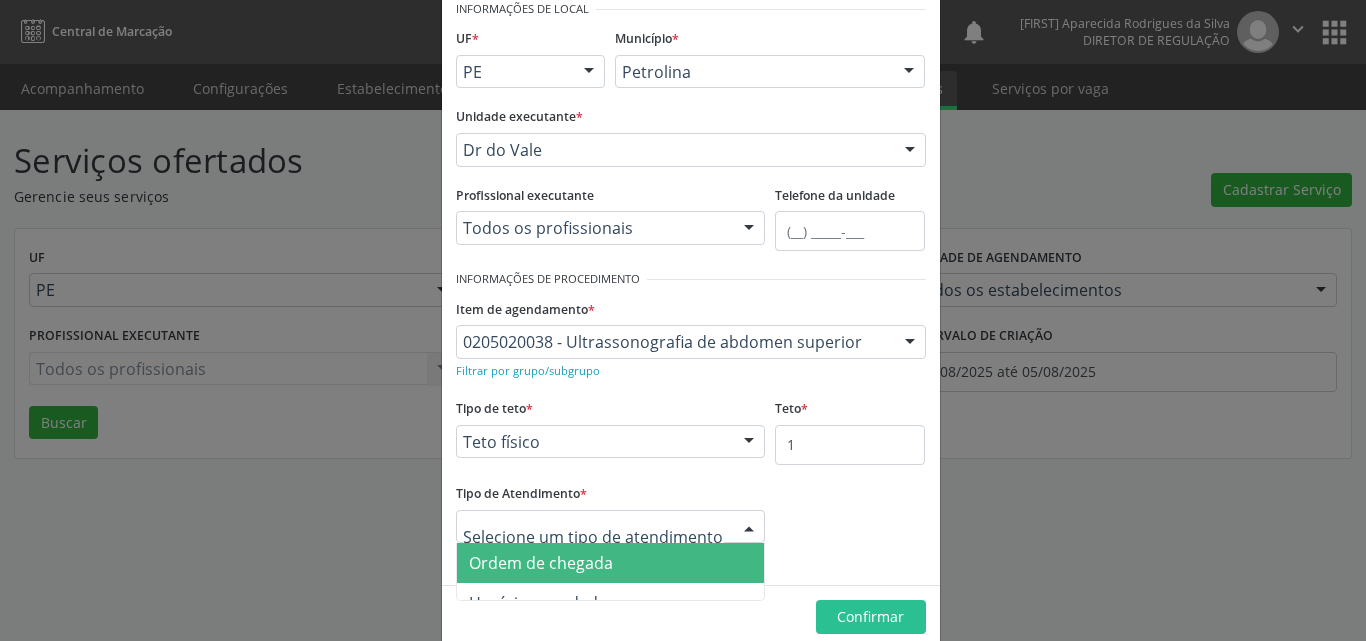 click on "Ordem de chegada" at bounding box center (611, 563) 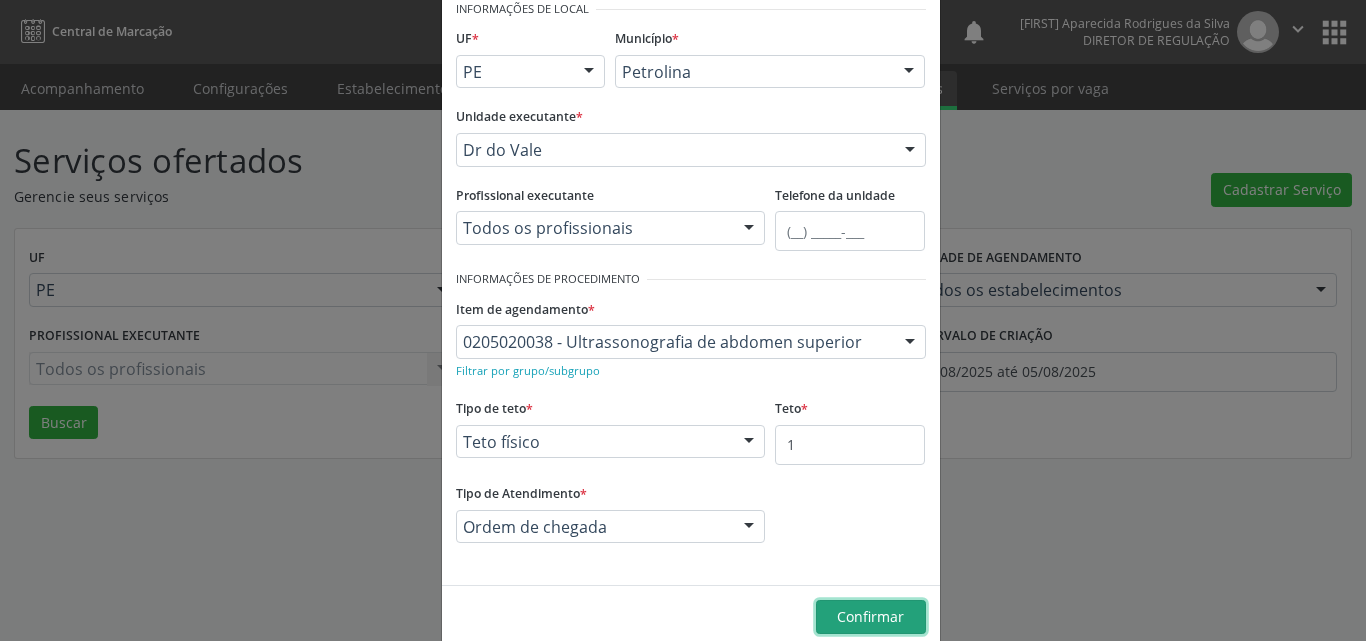 drag, startPoint x: 903, startPoint y: 619, endPoint x: 897, endPoint y: 597, distance: 22.803509 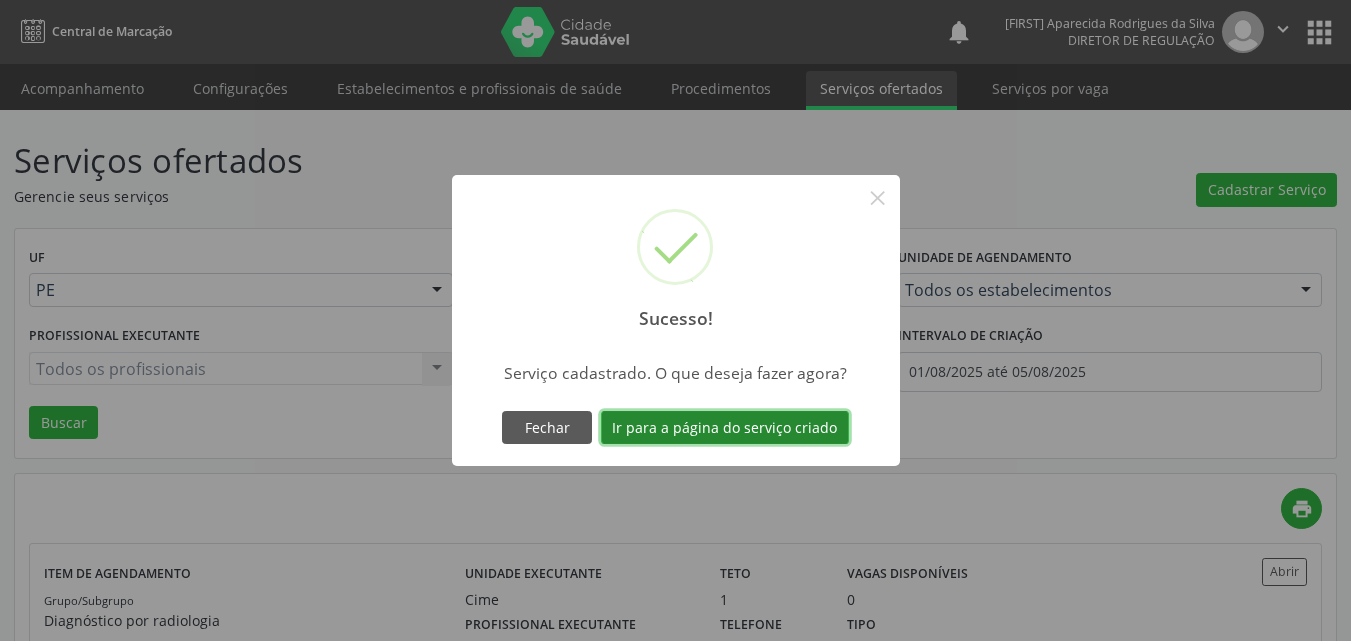 click on "Ir para a página do serviço criado" at bounding box center [725, 428] 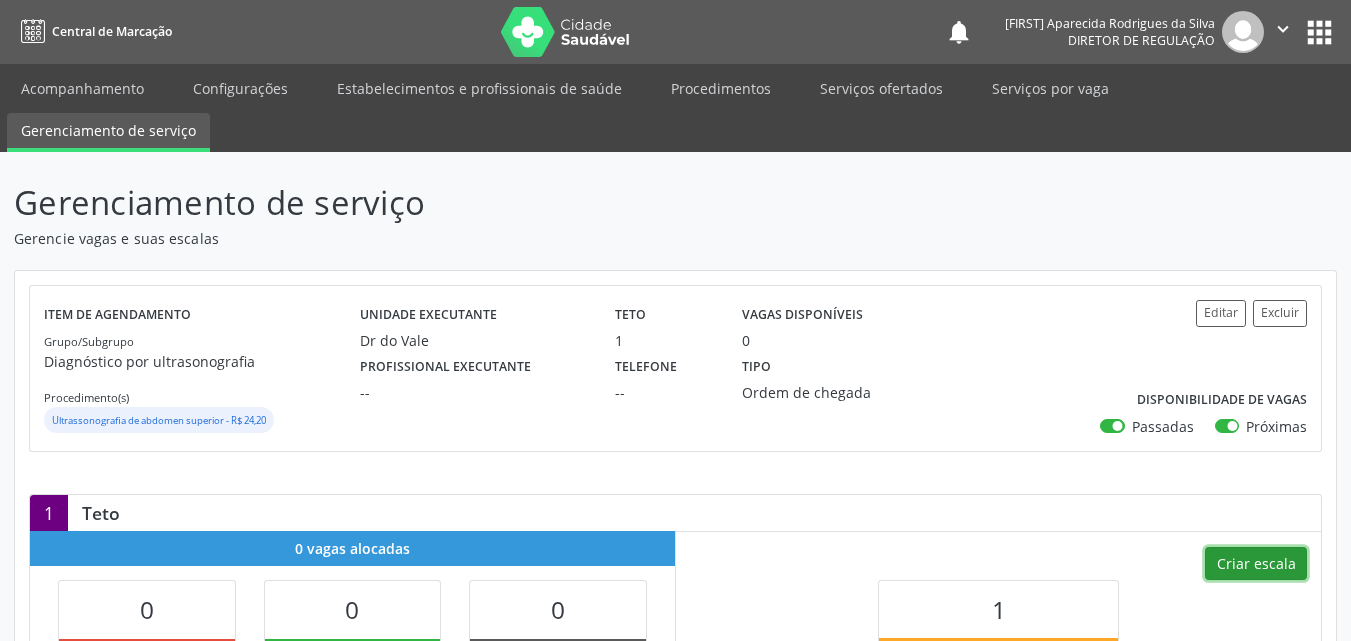 click on "Criar escala" at bounding box center (1256, 564) 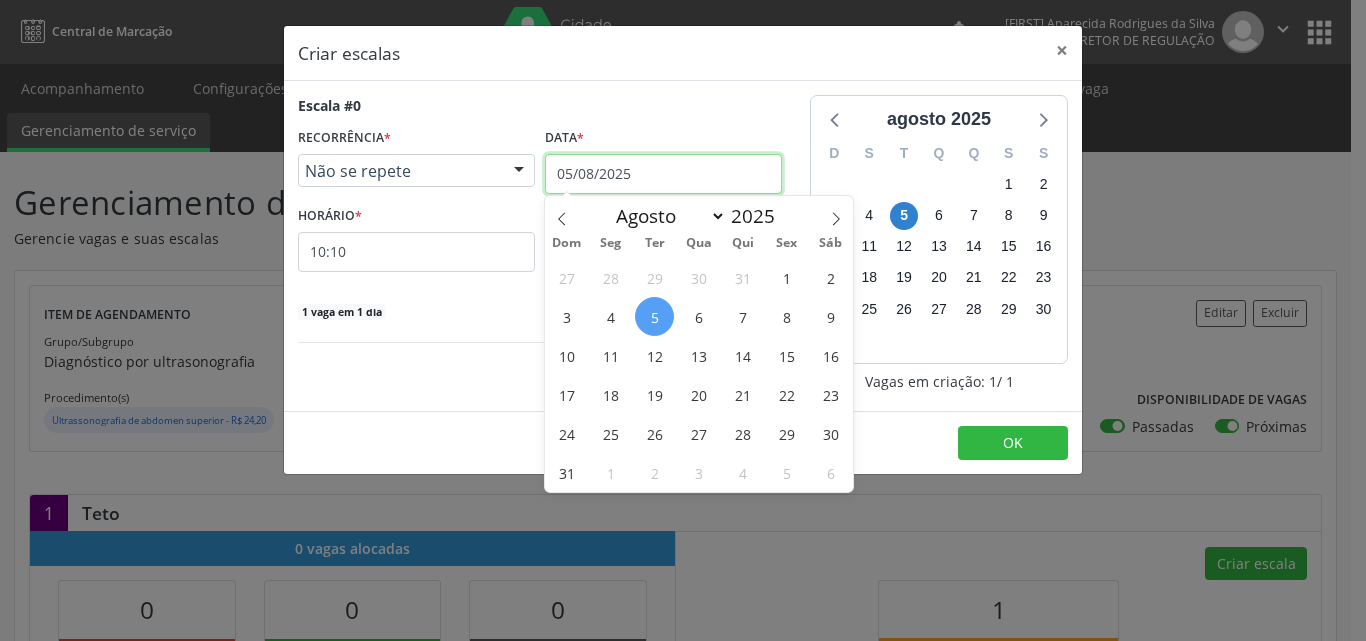 click on "05/08/2025" at bounding box center [663, 174] 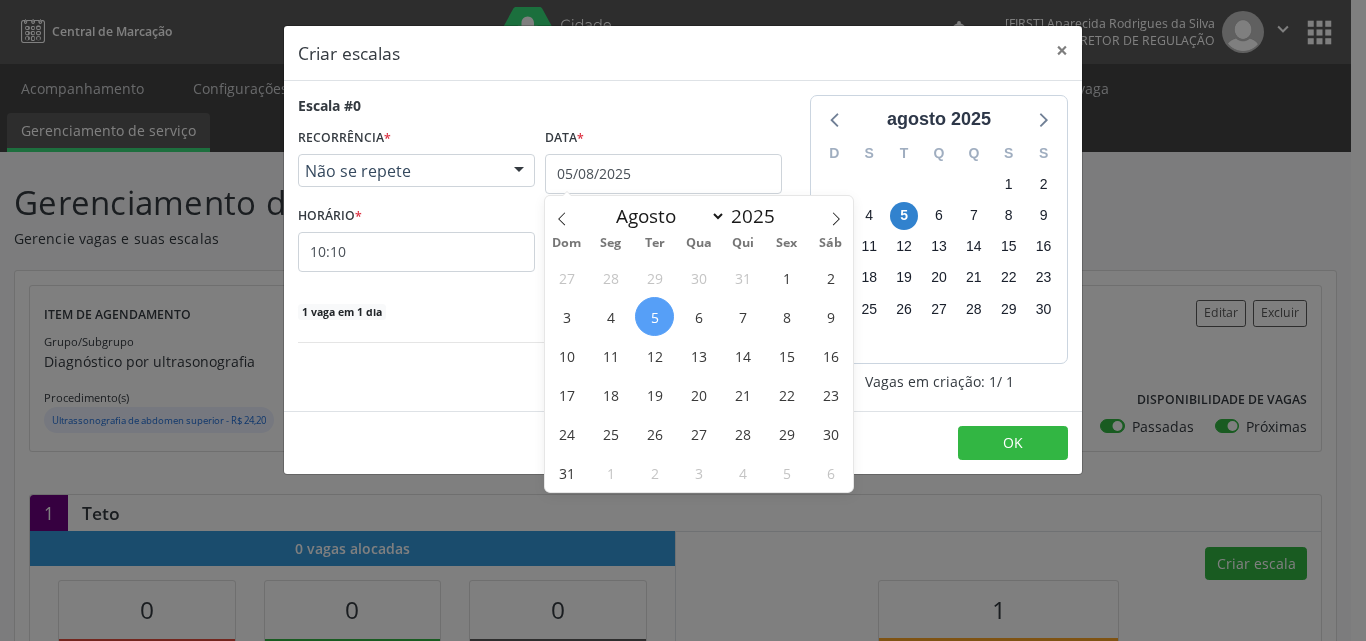 click on "7" at bounding box center [742, 316] 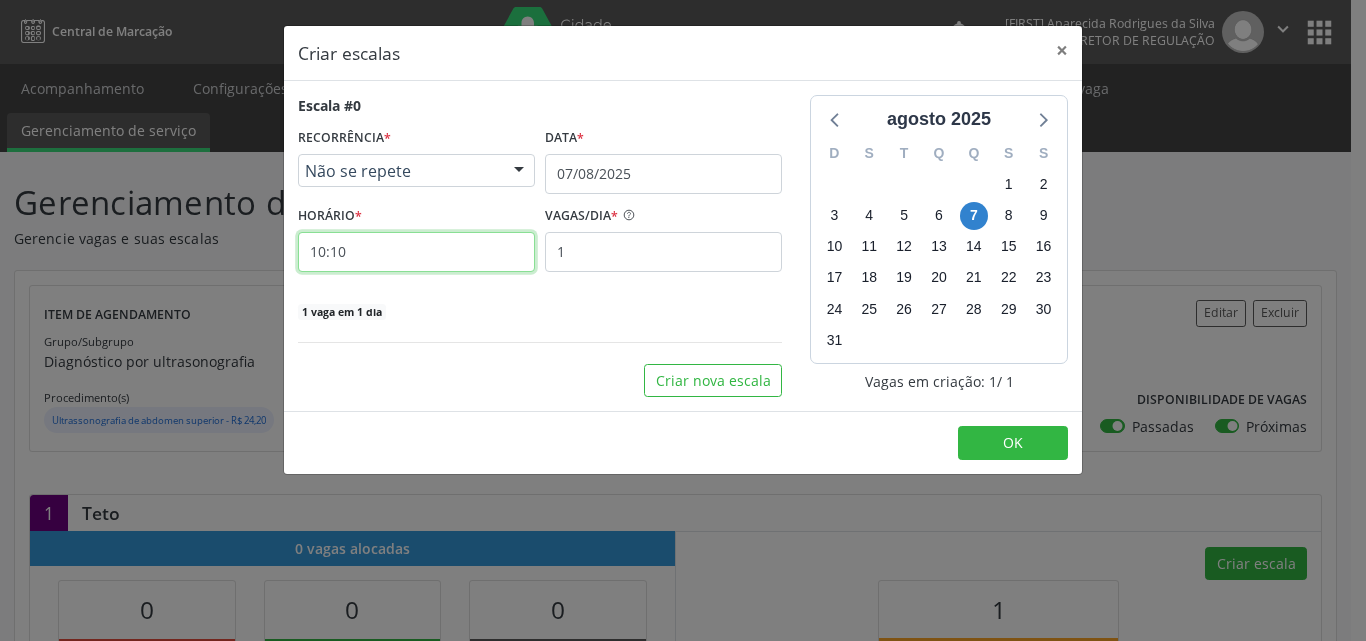 click on "10:10" at bounding box center [416, 252] 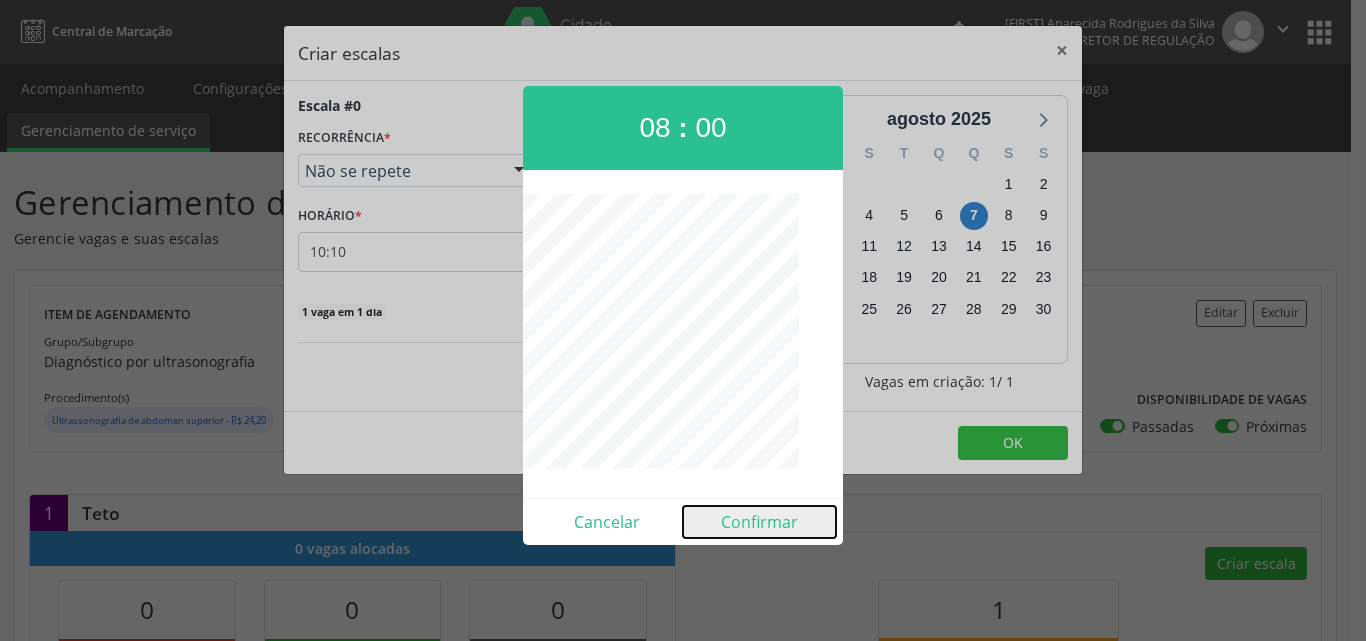 click on "Confirmar" at bounding box center (759, 522) 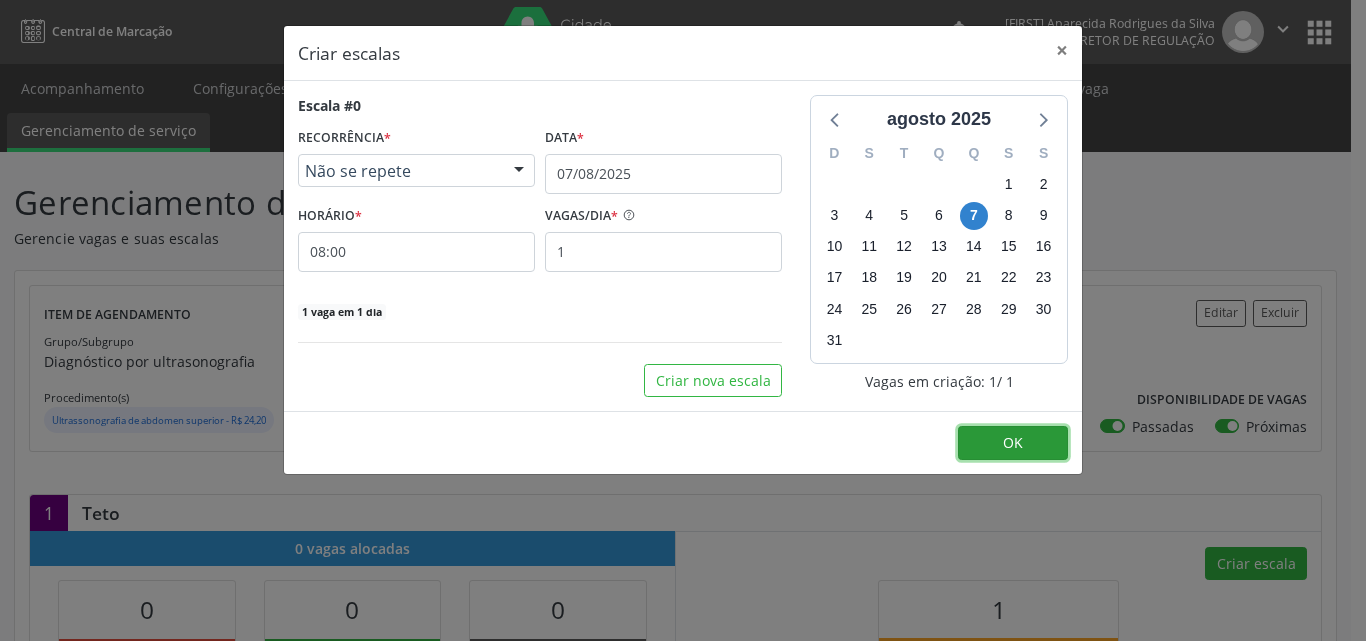 click on "OK" at bounding box center [1013, 442] 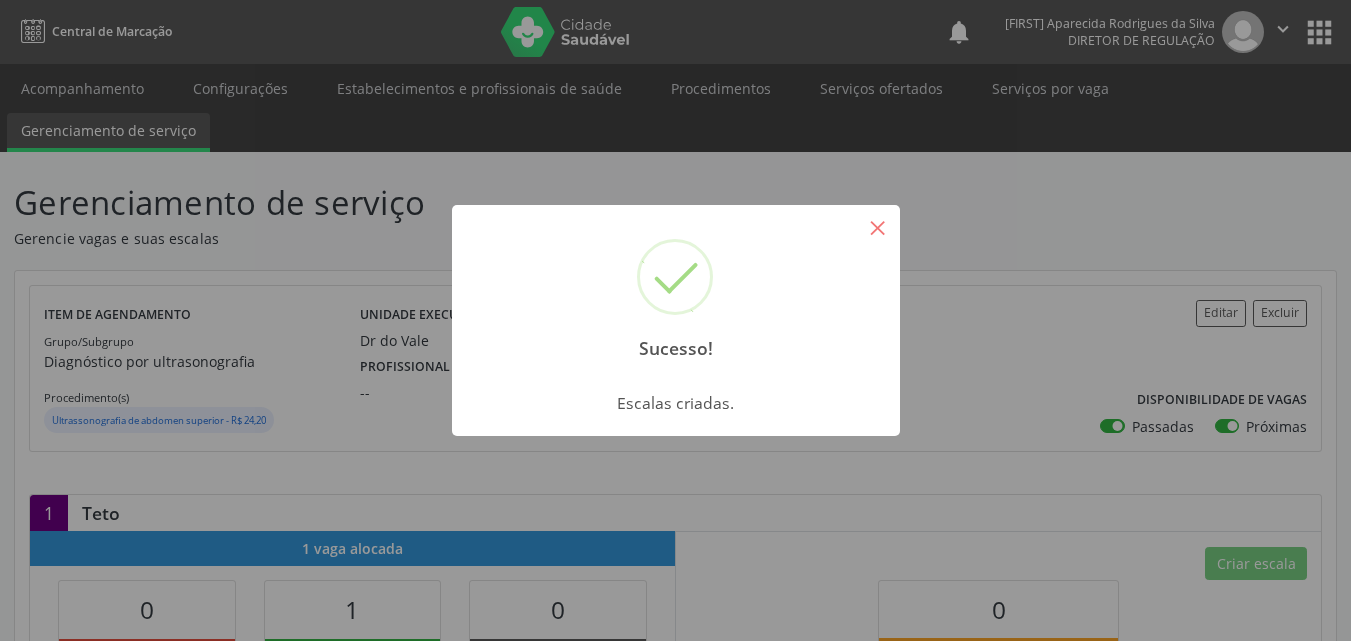click on "×" at bounding box center [878, 227] 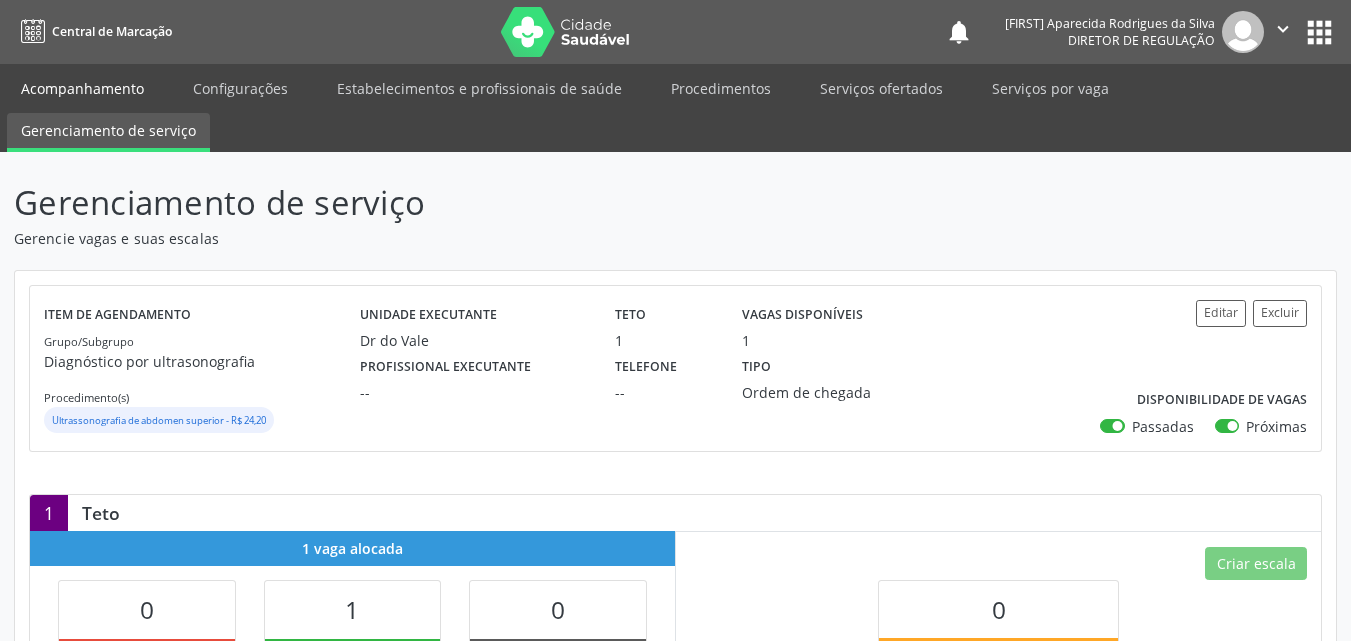 click on "Acompanhamento" at bounding box center [82, 88] 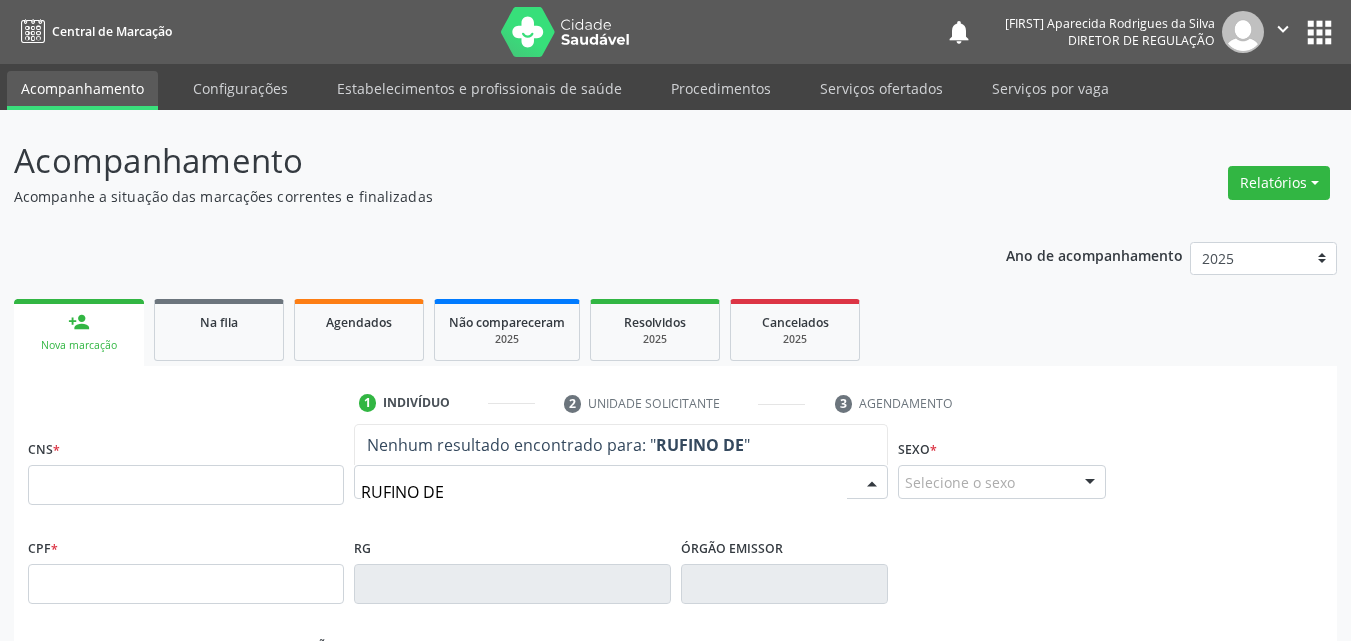 type on "RUFINO DE S" 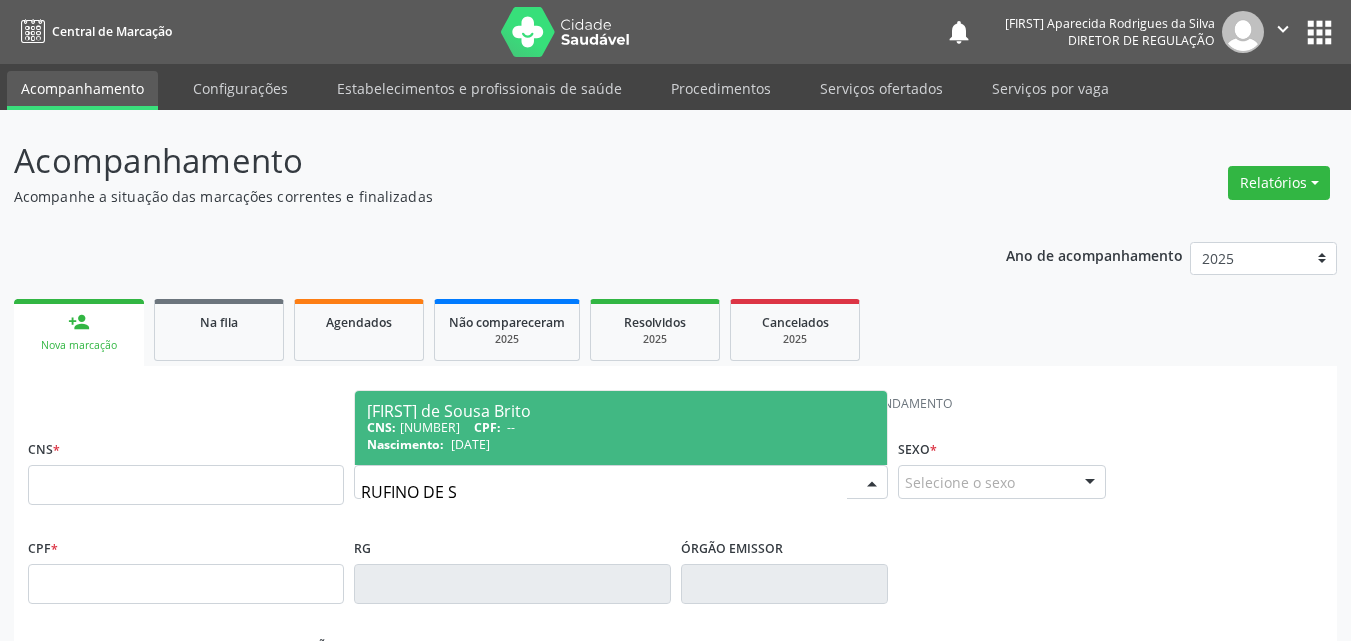 click on "[DATE]" at bounding box center (470, 444) 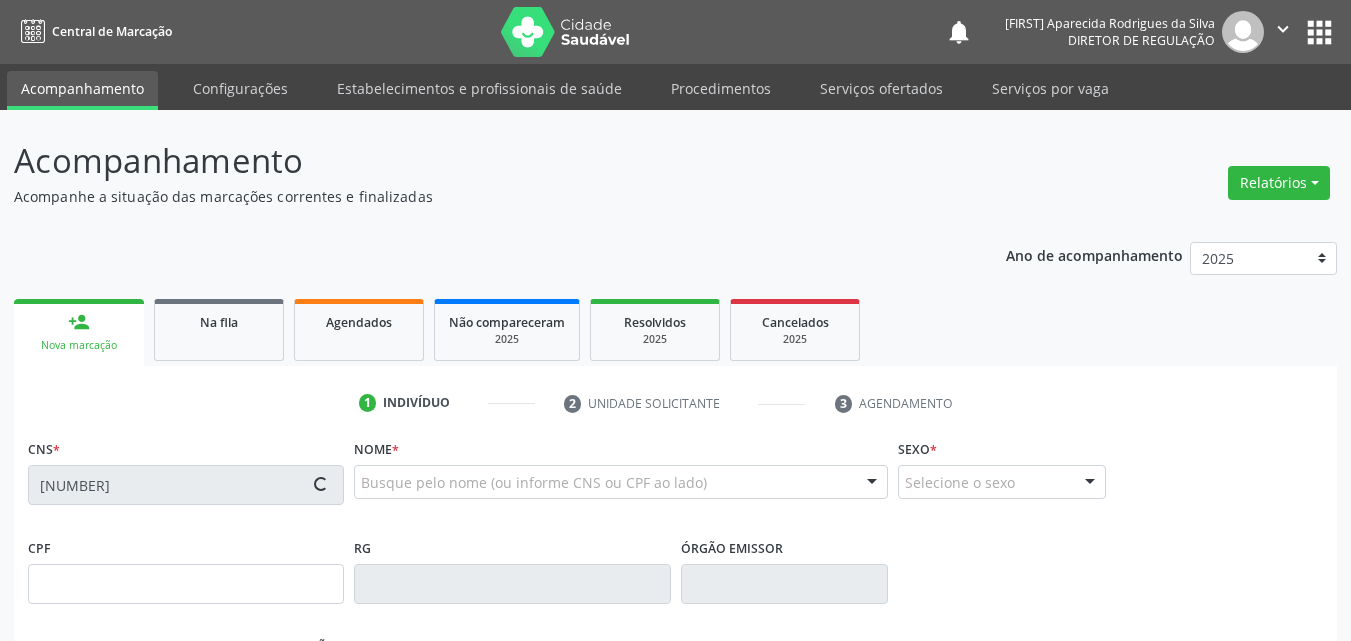 type on "[DATE]" 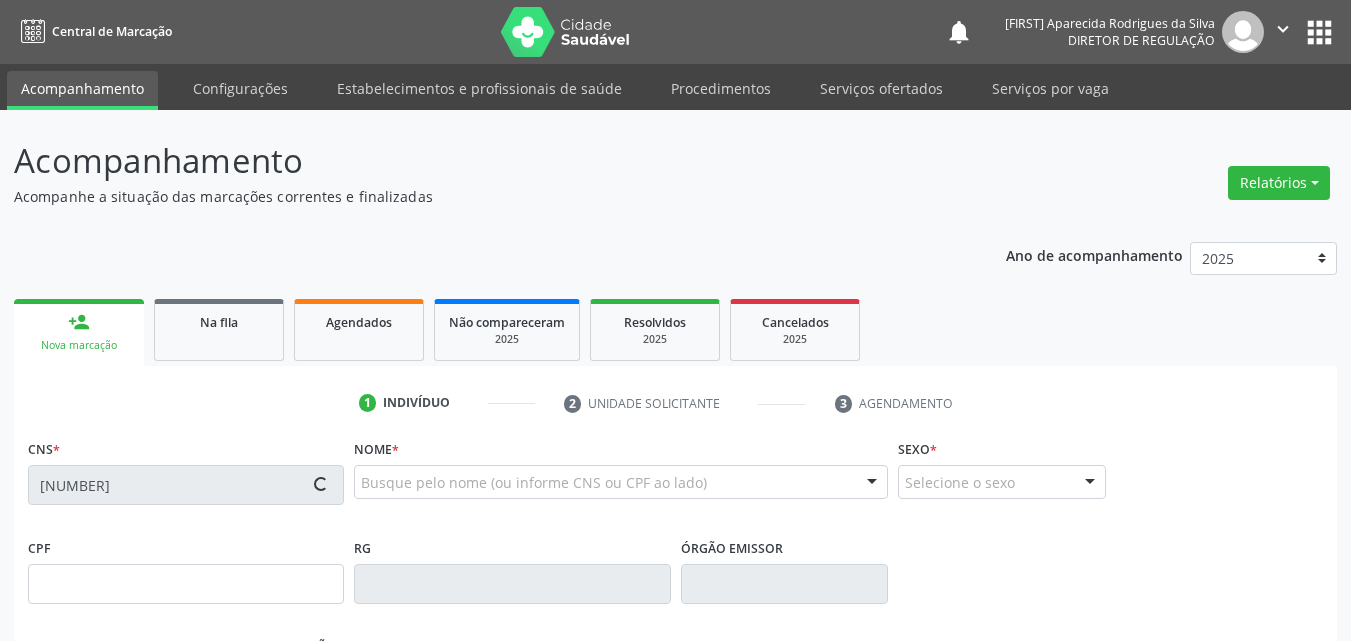 type on "[FIRST] de Sousa Brito" 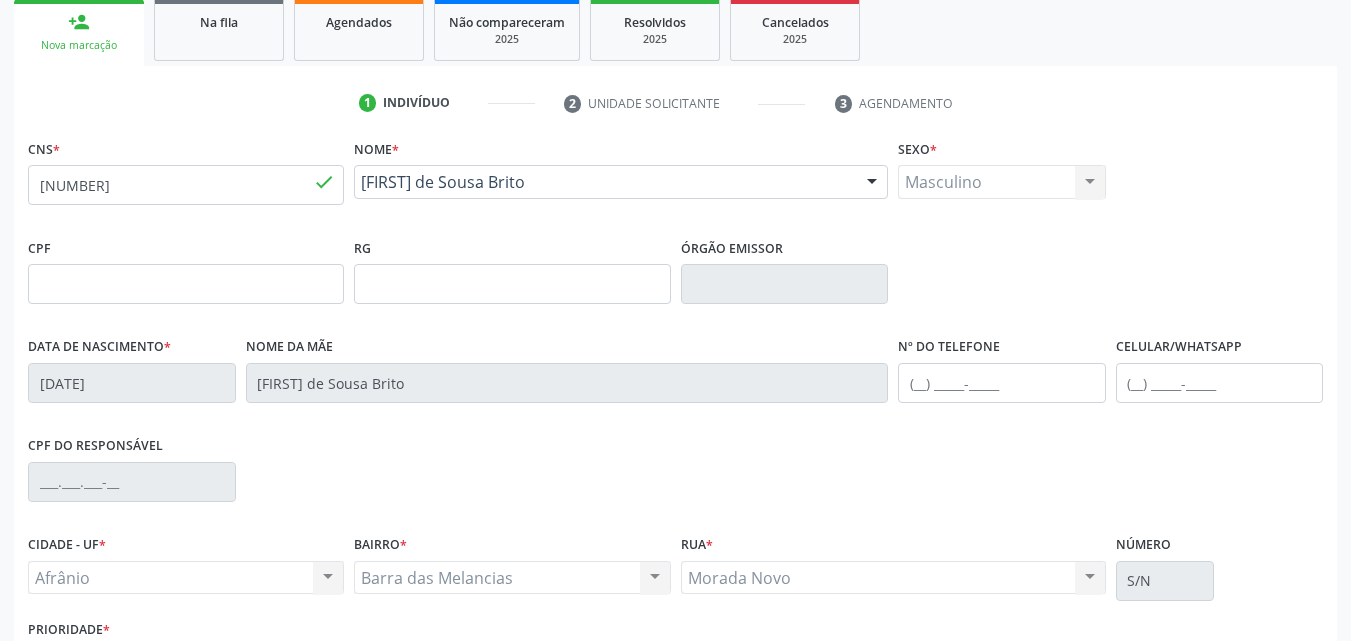 scroll, scrollTop: 443, scrollLeft: 0, axis: vertical 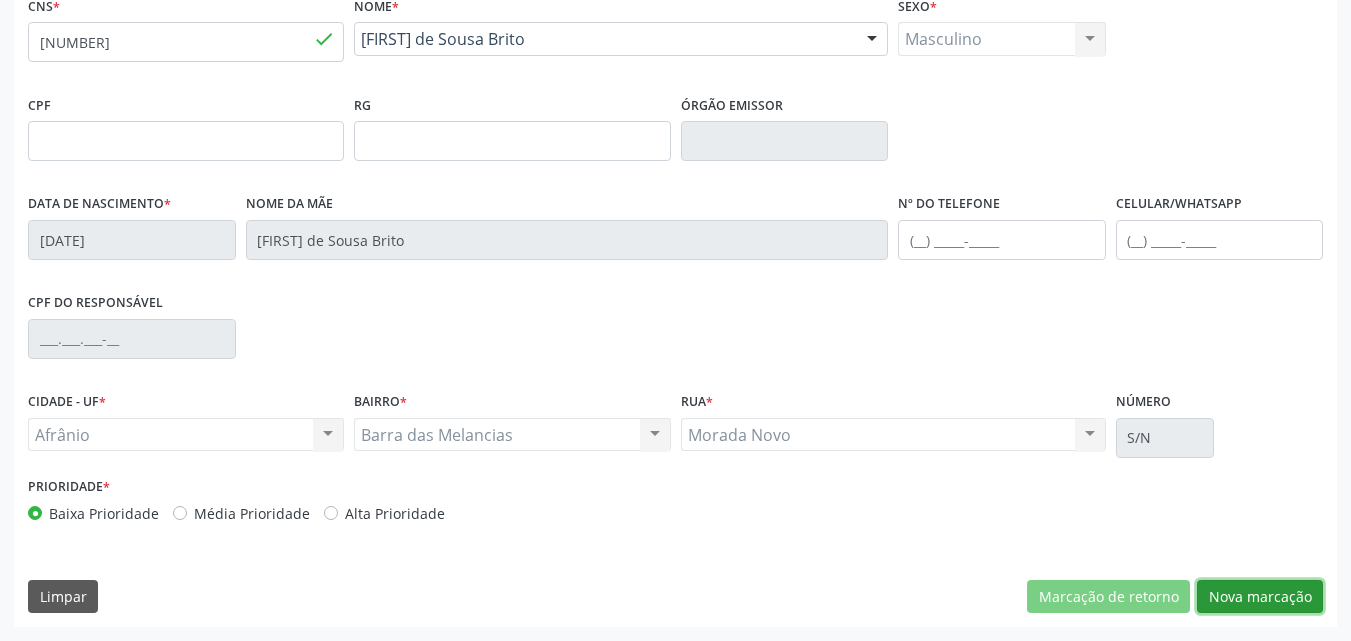 click on "Nova marcação" at bounding box center (1260, 597) 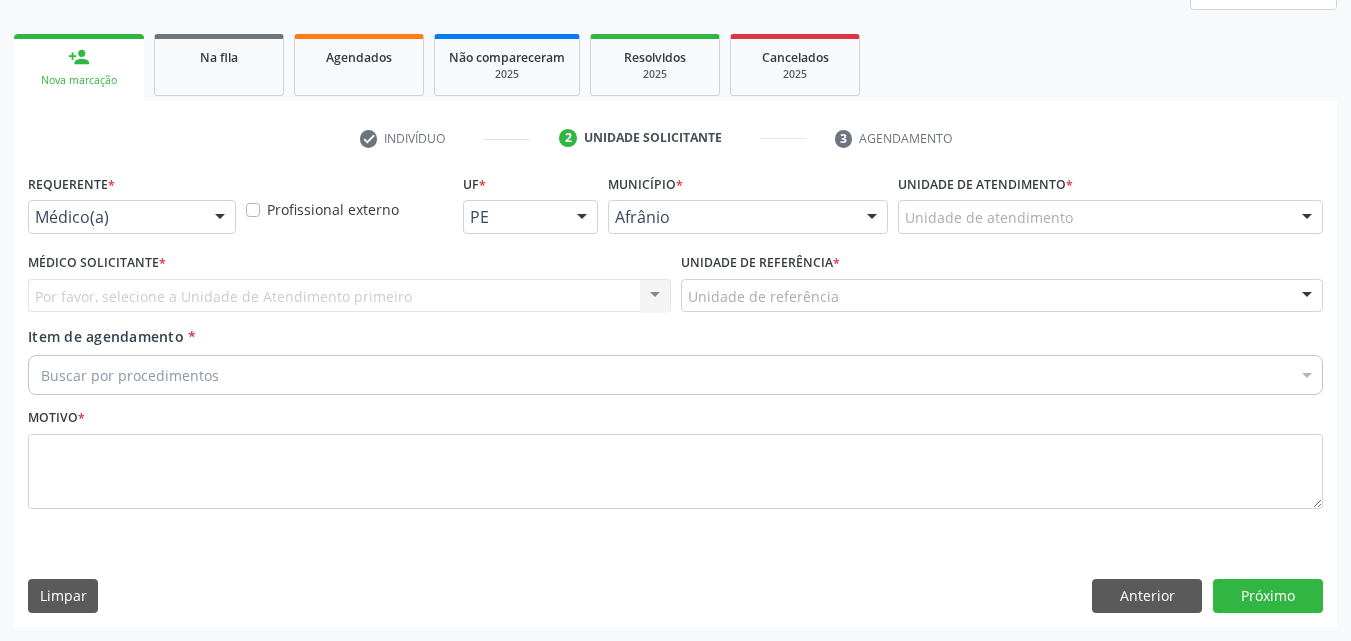 scroll, scrollTop: 265, scrollLeft: 0, axis: vertical 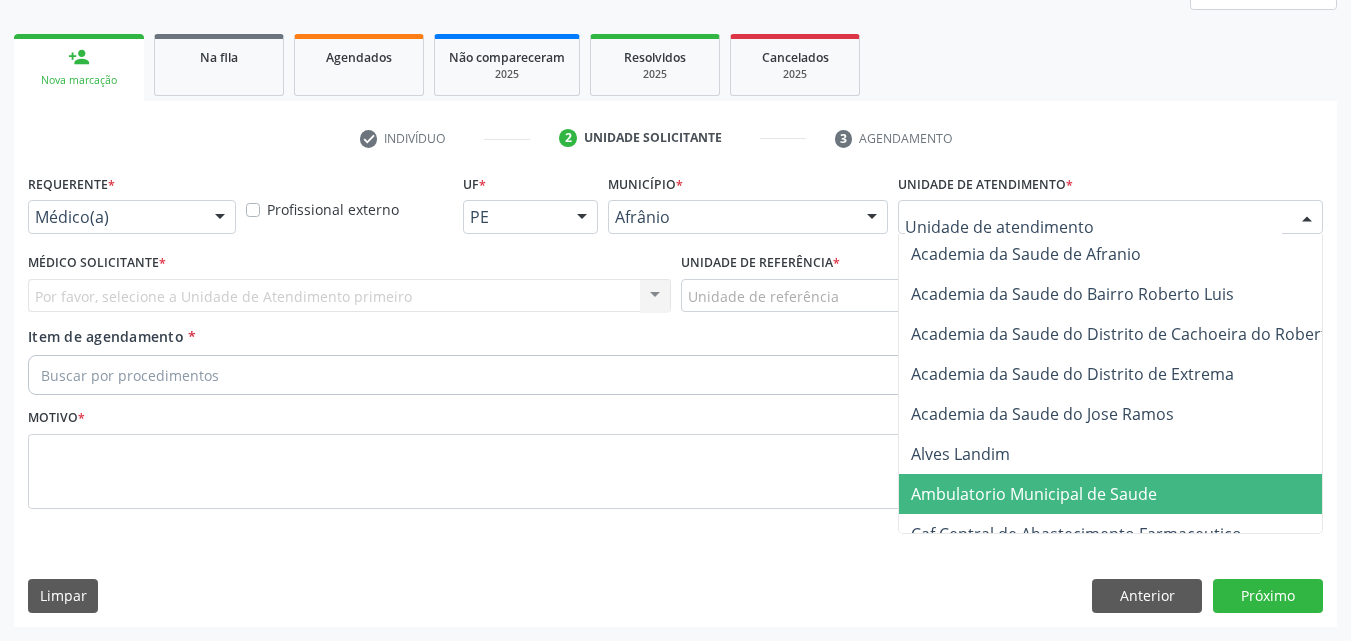click on "Ambulatorio Municipal de Saude" at bounding box center [1034, 494] 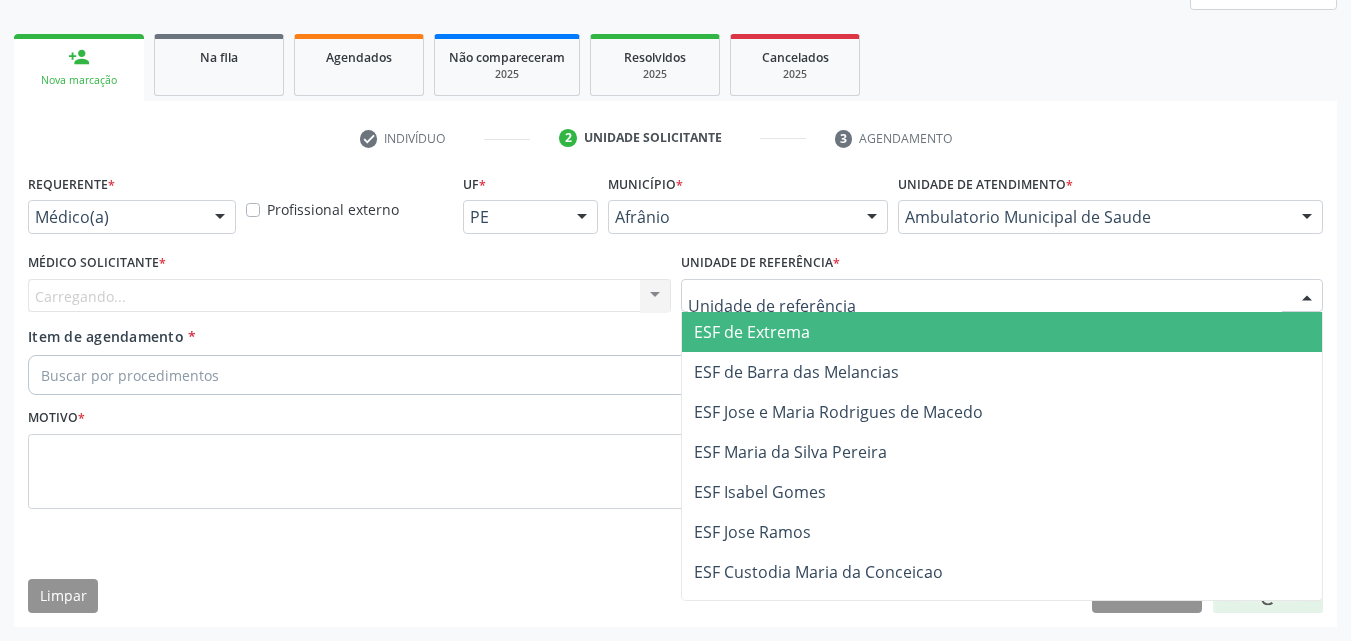 click at bounding box center [1002, 296] 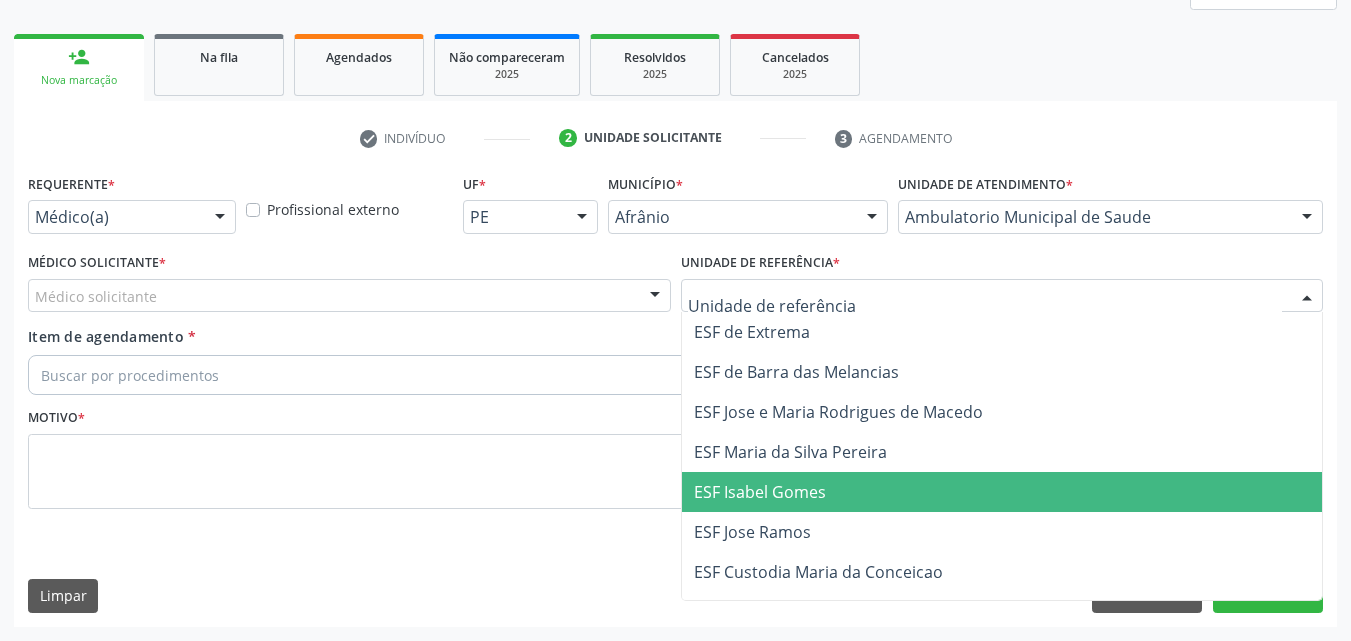 click on "ESF Isabel Gomes" at bounding box center [1002, 492] 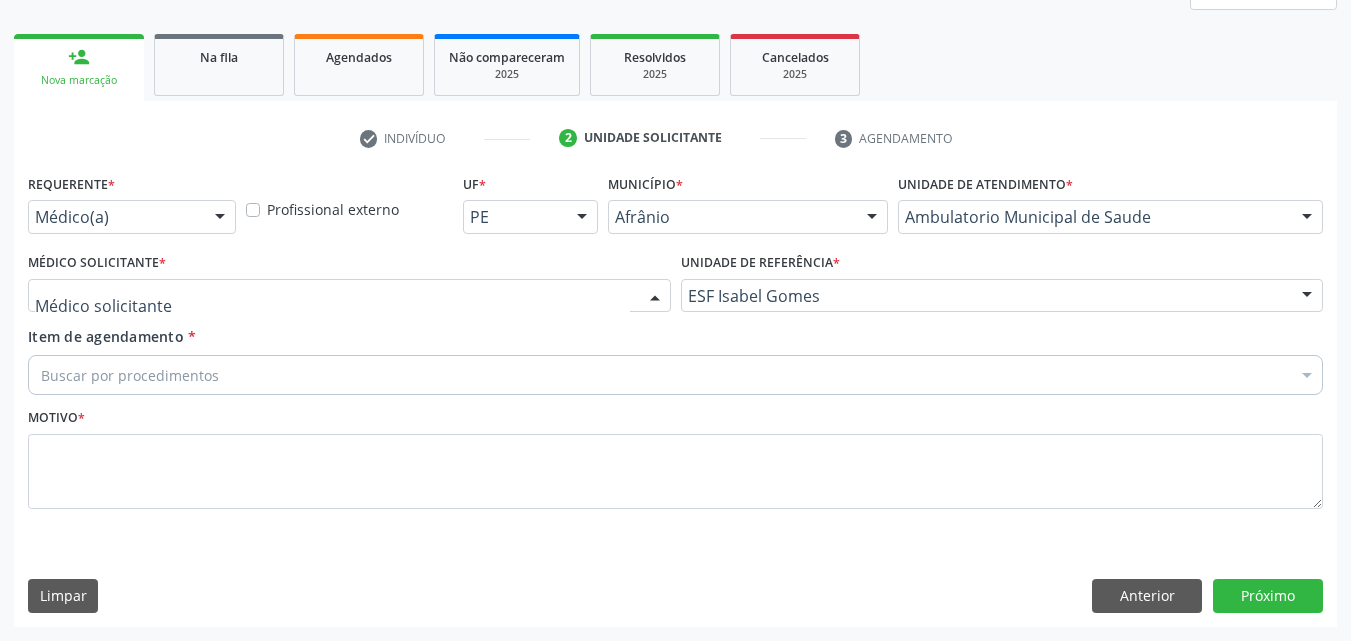 click at bounding box center (349, 296) 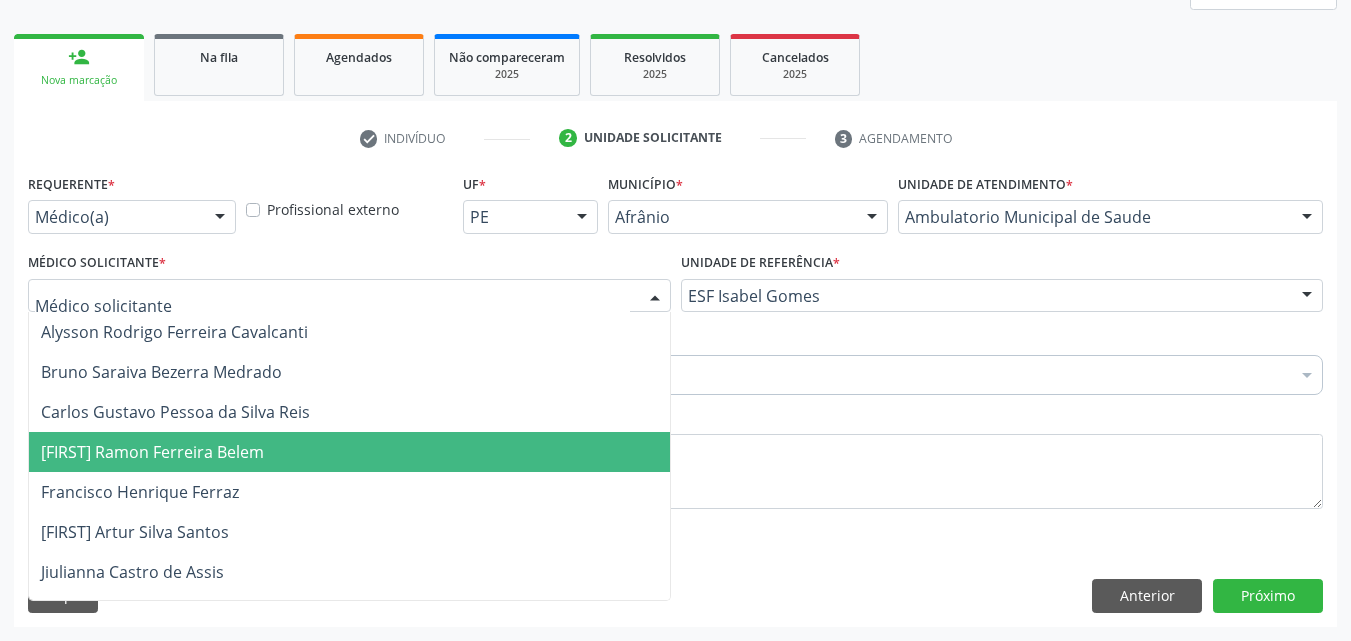 click on "[FIRST] Ramon Ferreira Belem" at bounding box center [349, 452] 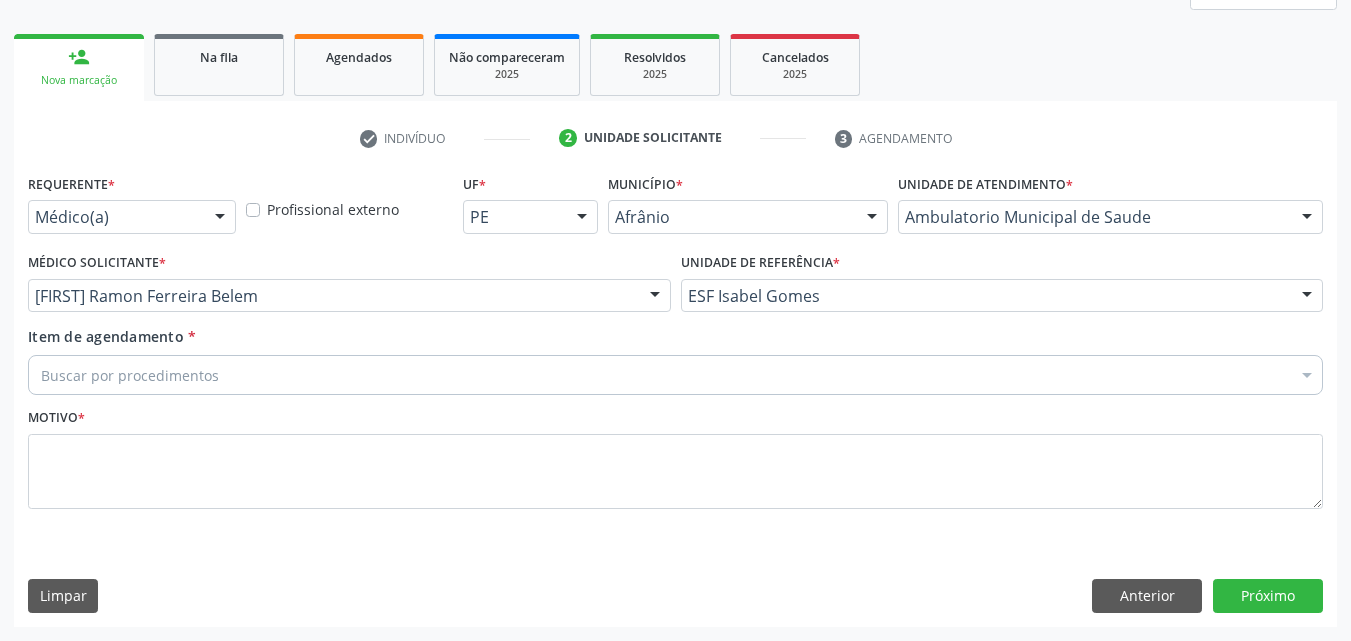 click on "Buscar por procedimentos" at bounding box center [675, 375] 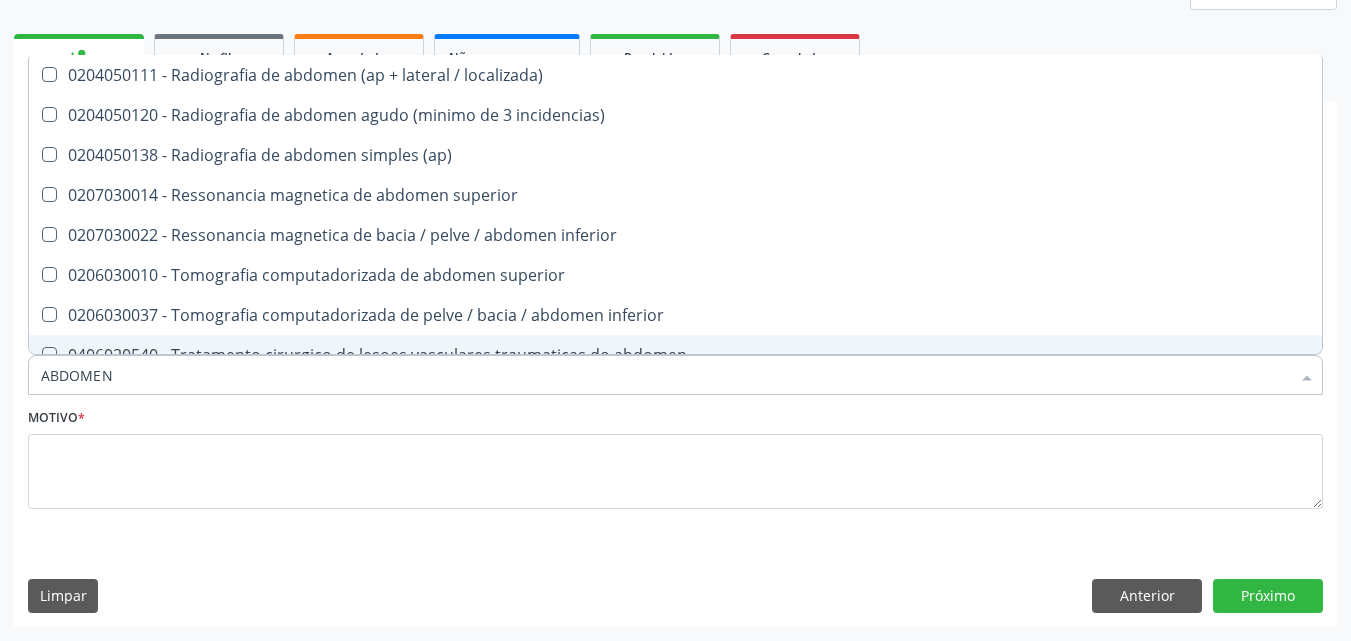 type on "ABDOMEN" 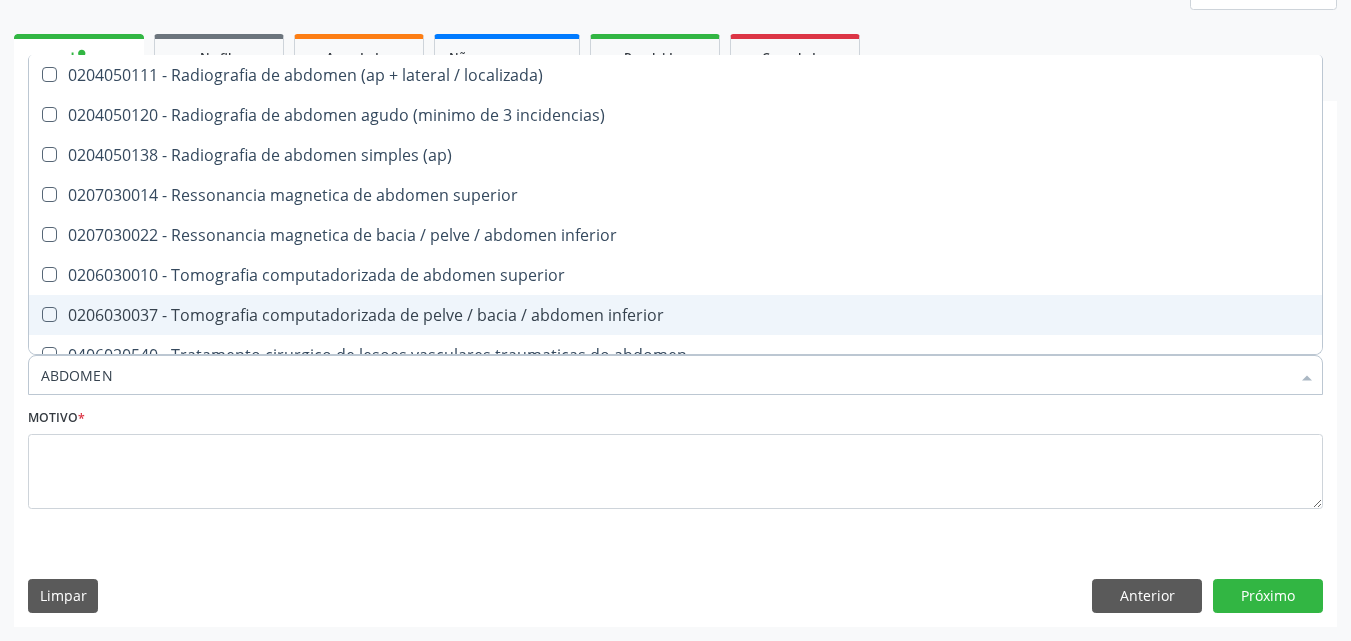 scroll, scrollTop: 101, scrollLeft: 0, axis: vertical 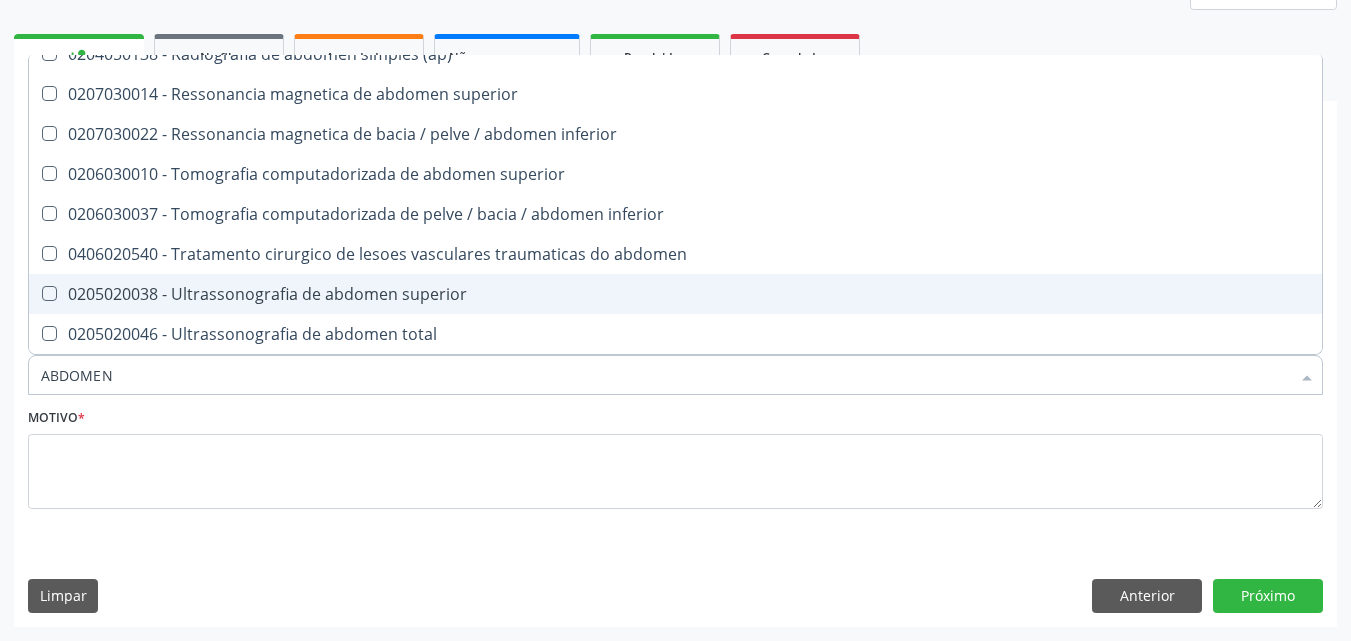 click on "0205020038 - Ultrassonografia de abdomen superior" at bounding box center (675, 294) 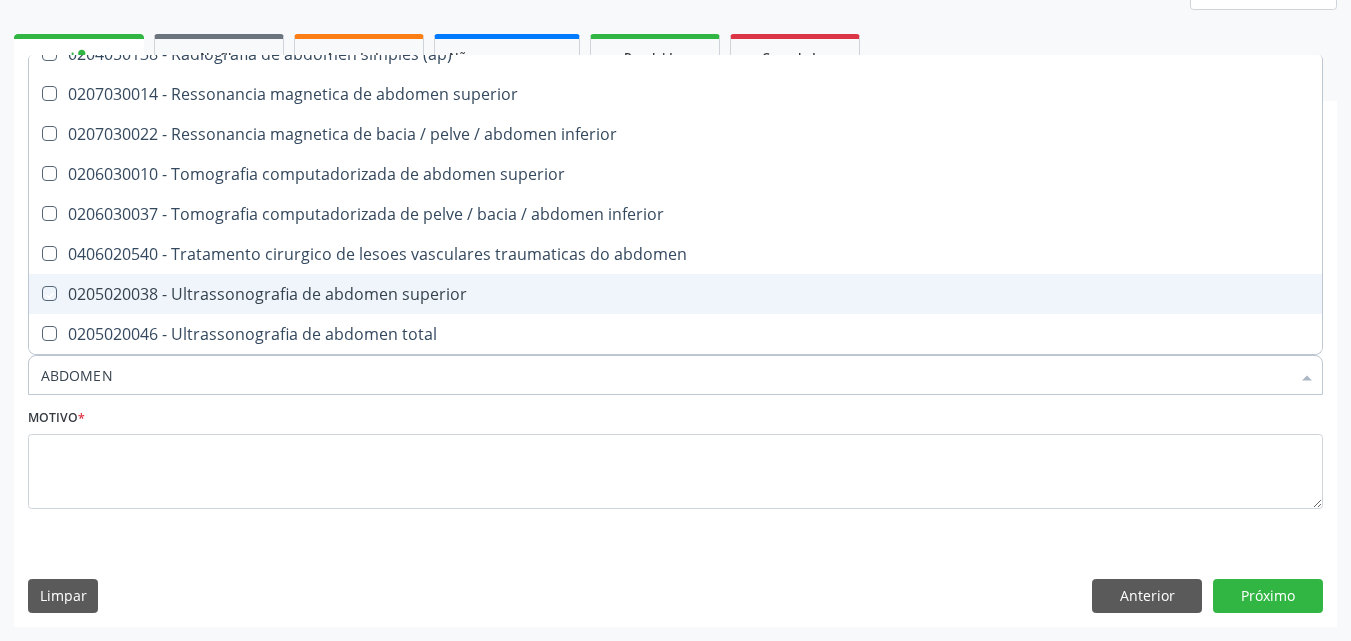 checkbox on "true" 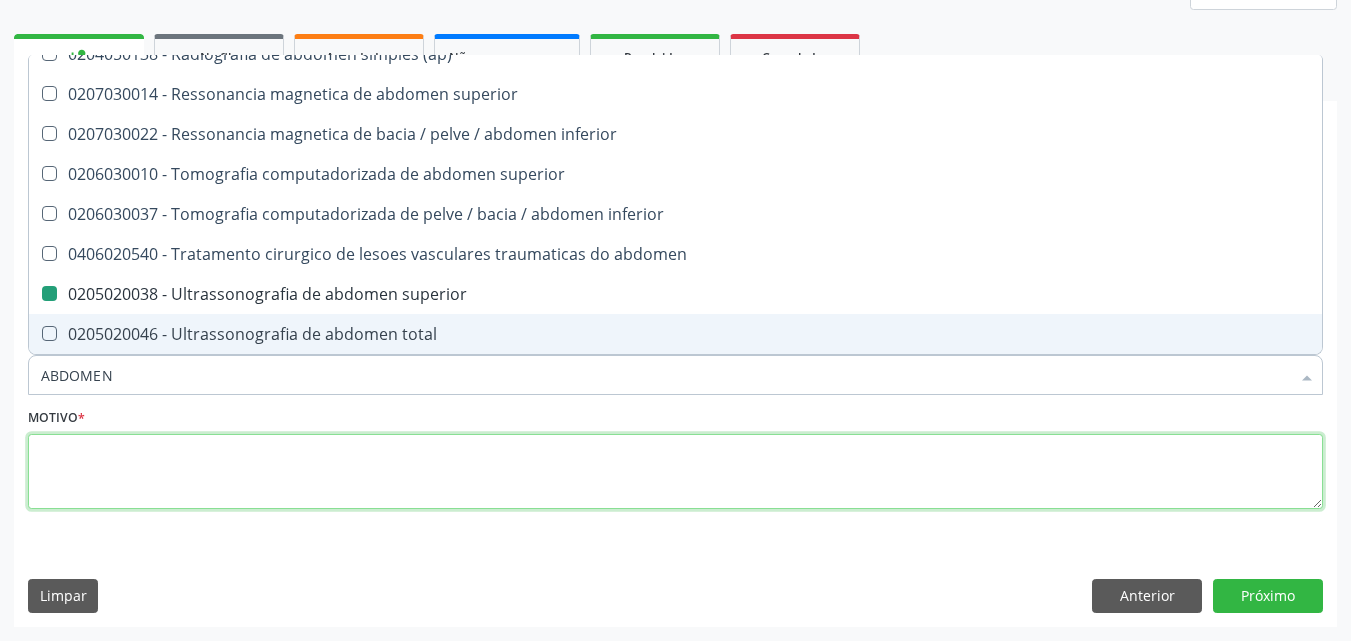 click at bounding box center [675, 472] 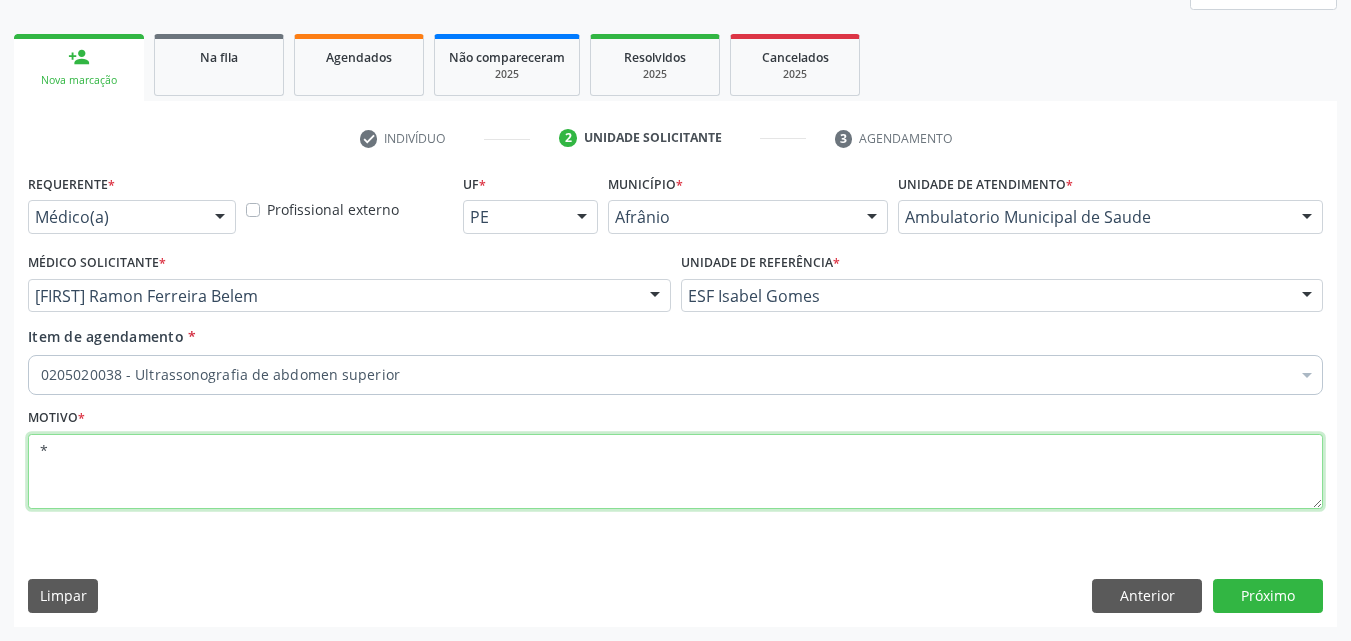 scroll, scrollTop: 0, scrollLeft: 0, axis: both 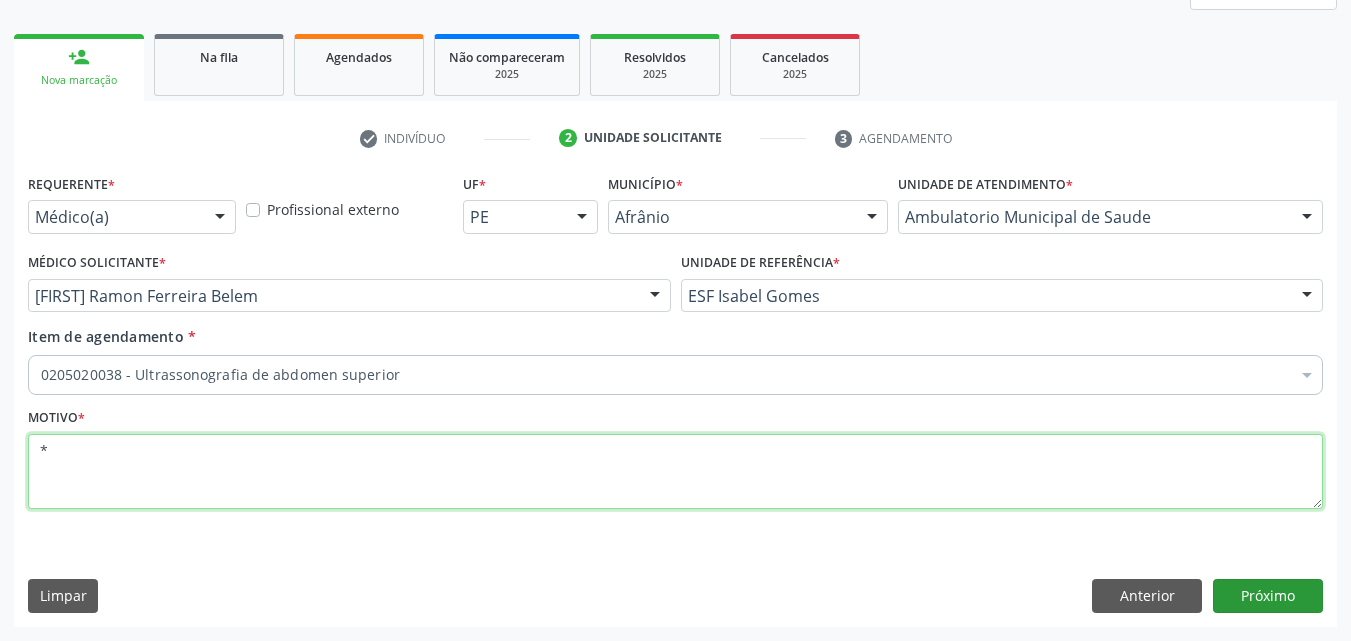 type on "*" 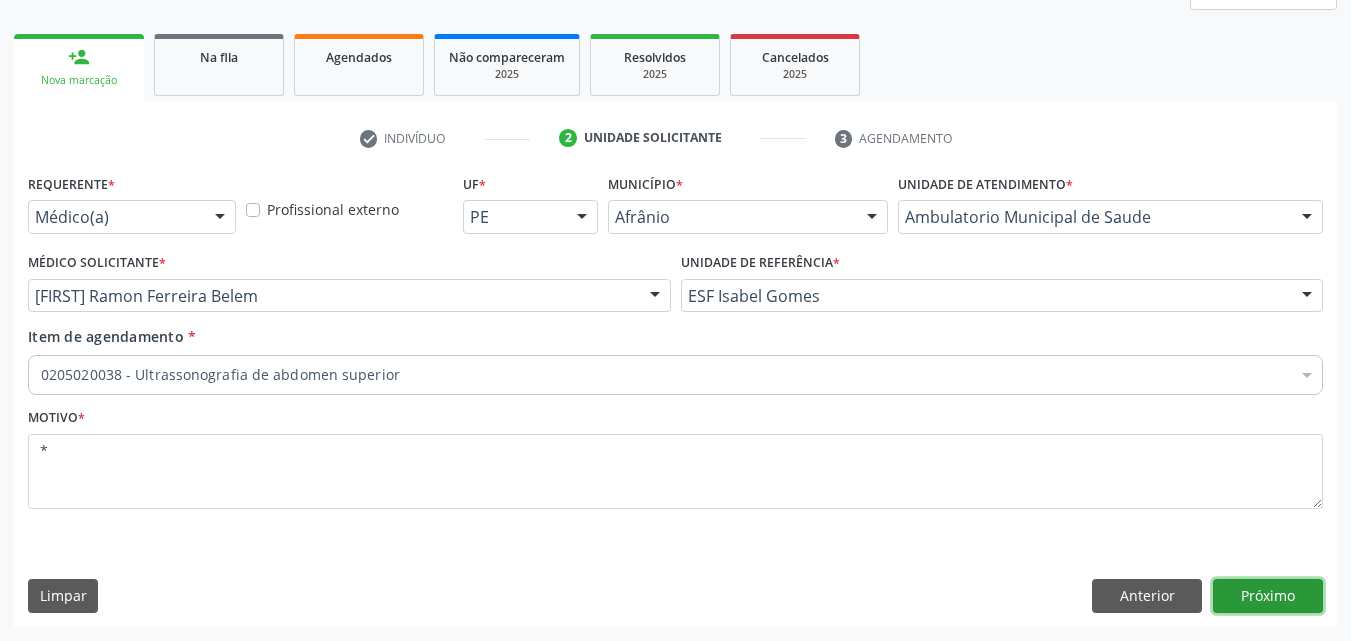 click on "Próximo" at bounding box center (1268, 596) 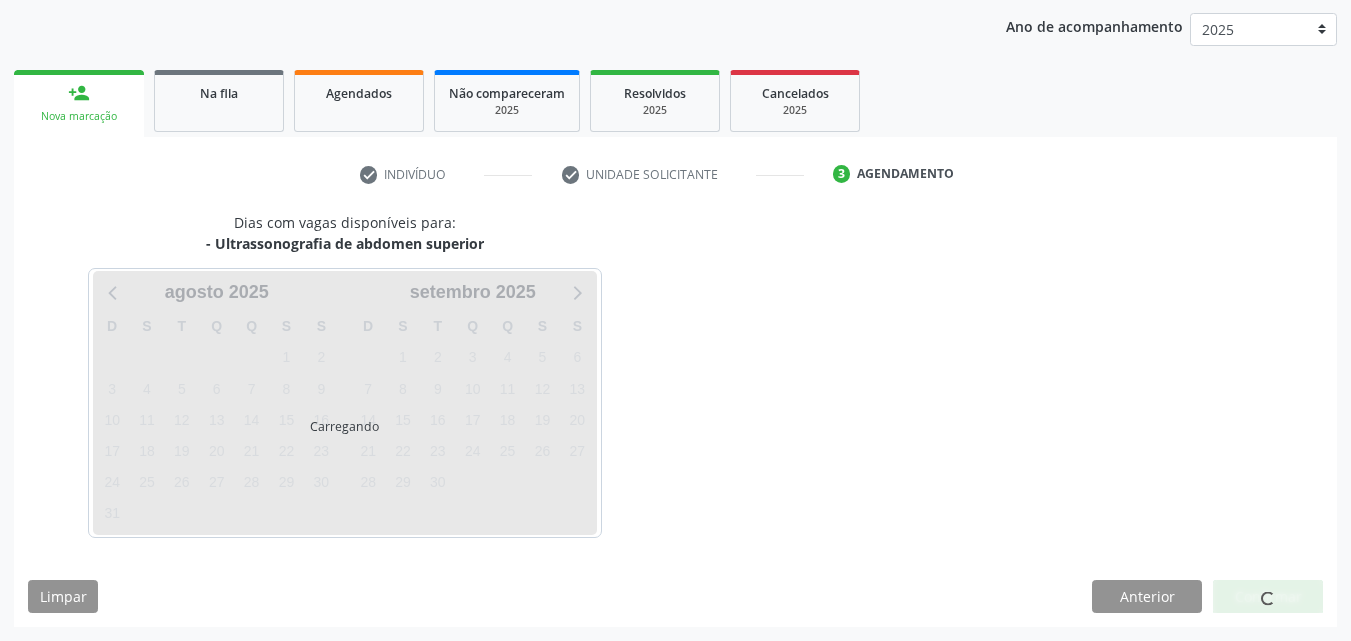 scroll, scrollTop: 229, scrollLeft: 0, axis: vertical 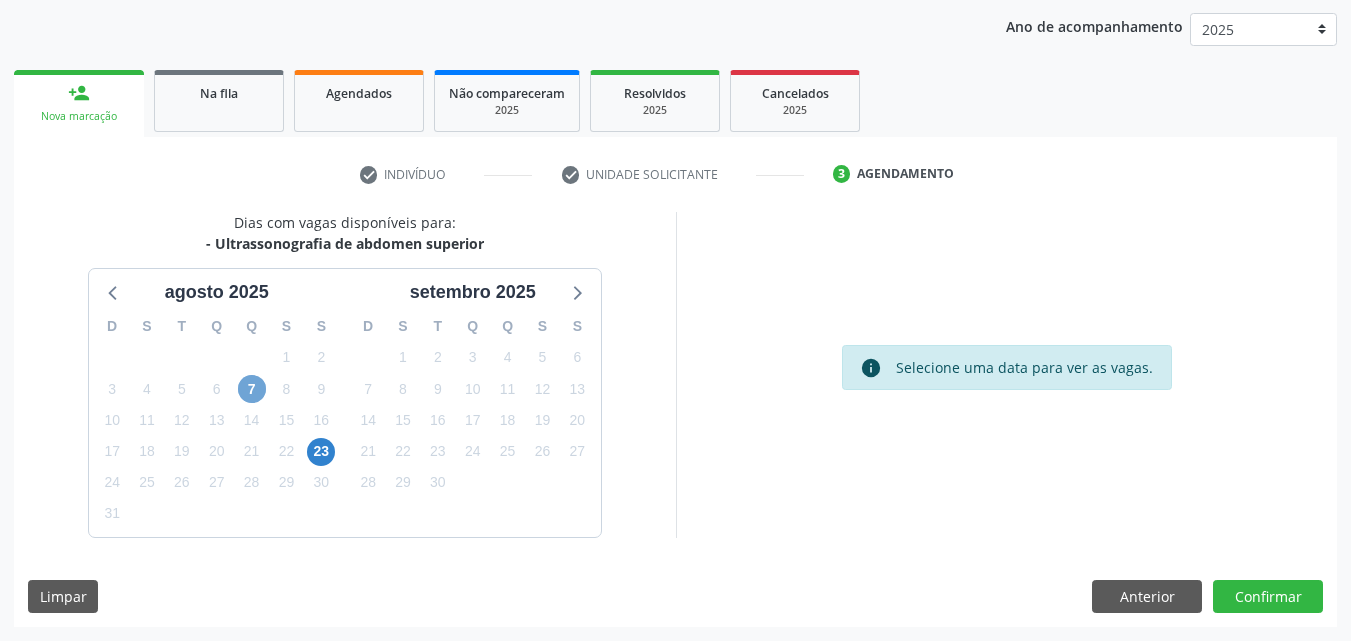 click on "7" at bounding box center (252, 389) 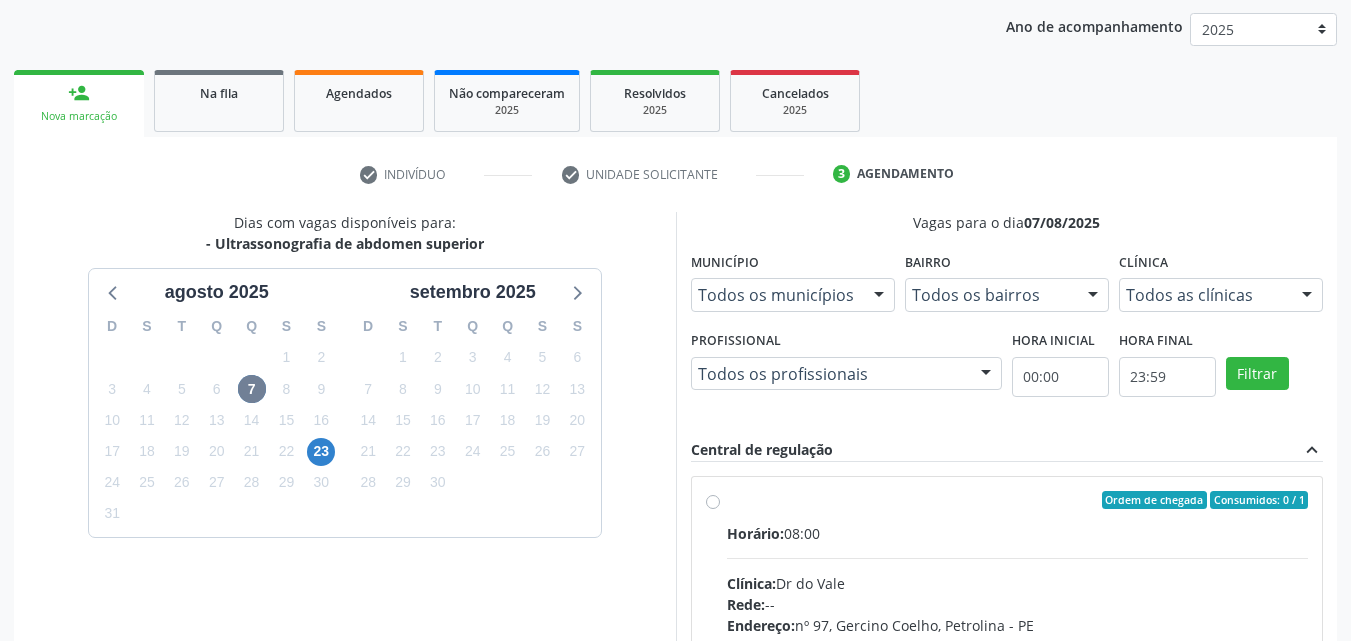 click on "Ordem de chegada
Consumidos: 0 / 1" at bounding box center [1018, 500] 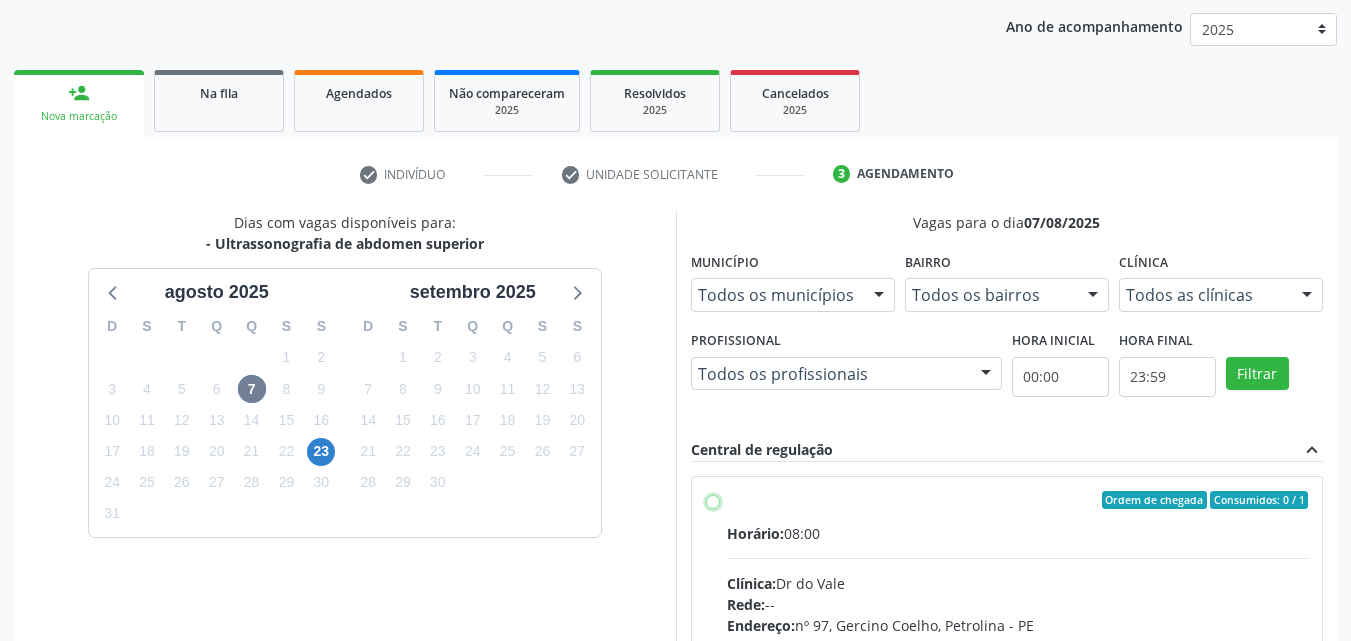 click on "Endereço: nº 97, [STREET_NAME], [CITY] - [STATE]" at bounding box center [713, 500] 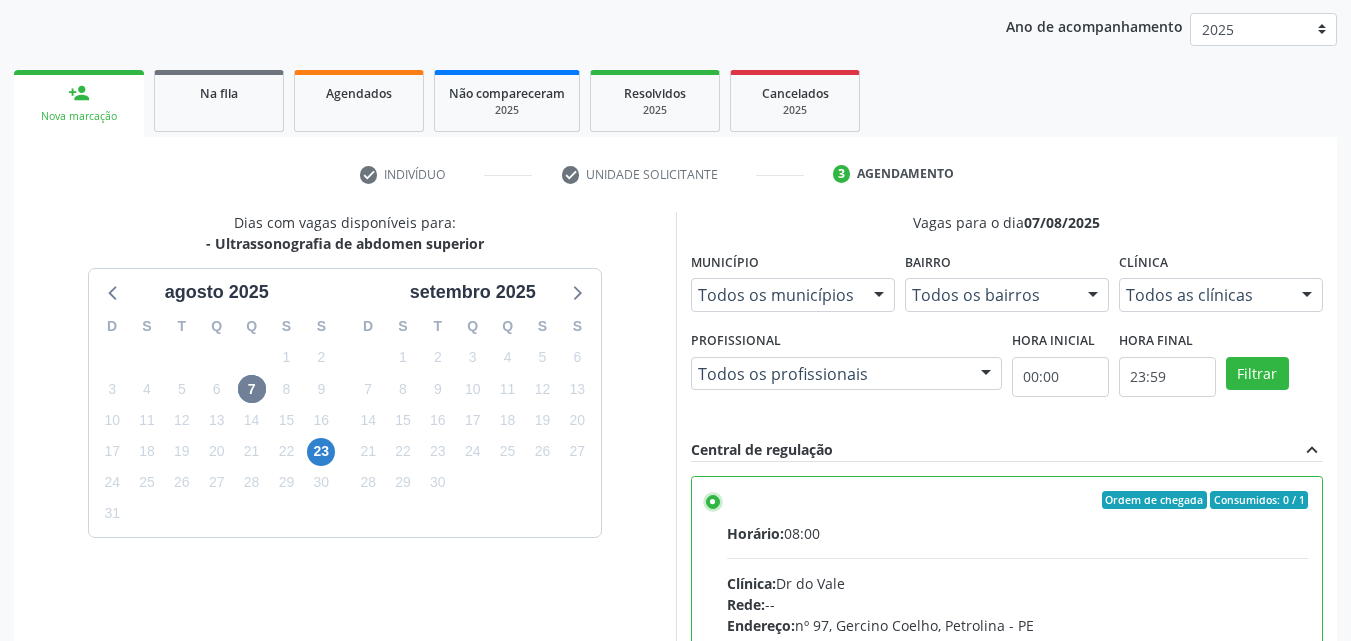 scroll, scrollTop: 99, scrollLeft: 0, axis: vertical 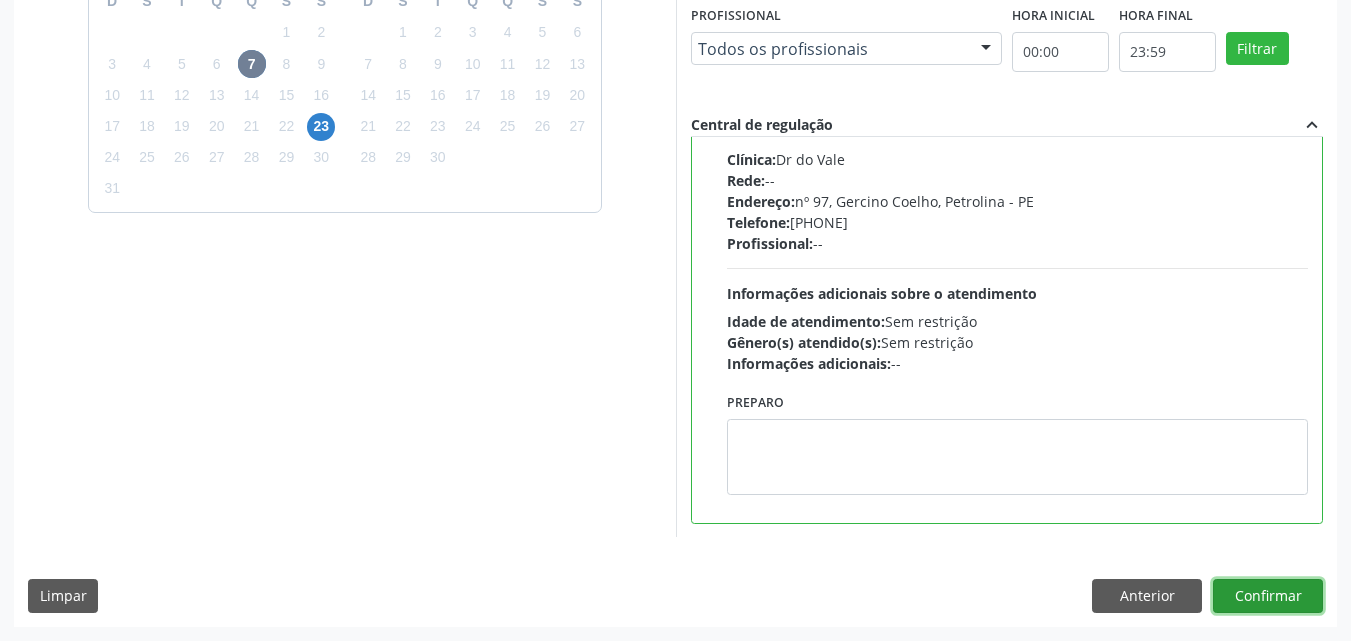 click on "Confirmar" at bounding box center [1268, 596] 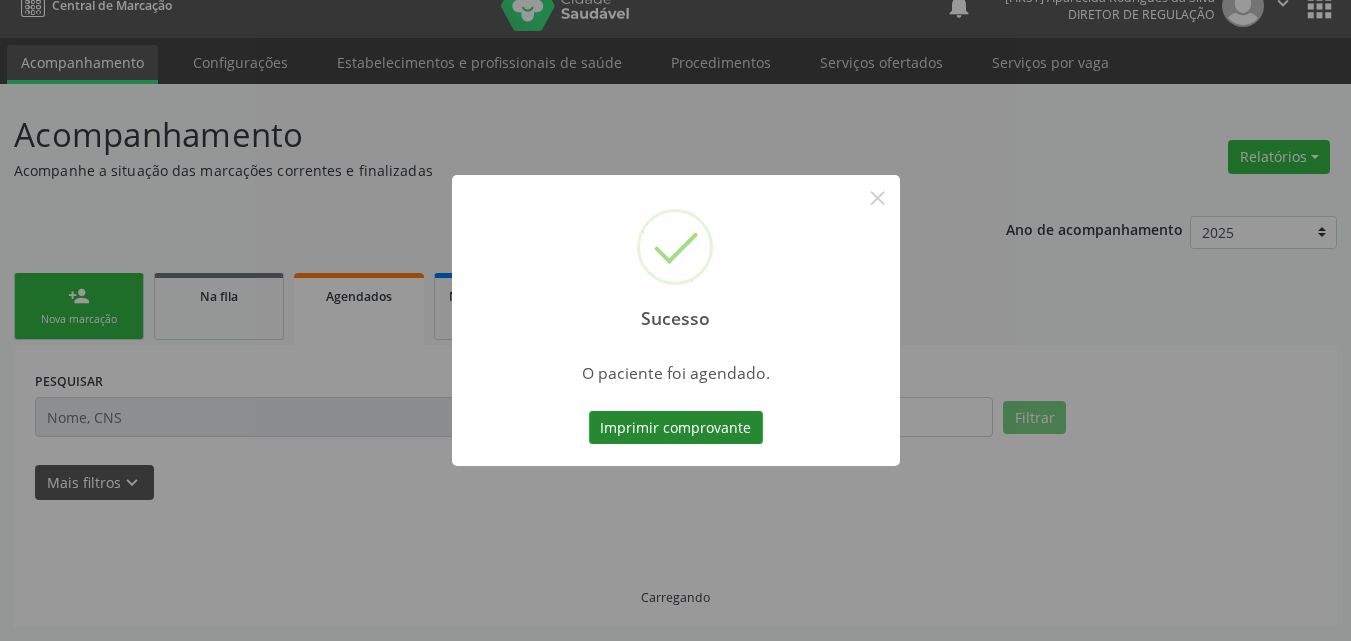 scroll, scrollTop: 26, scrollLeft: 0, axis: vertical 